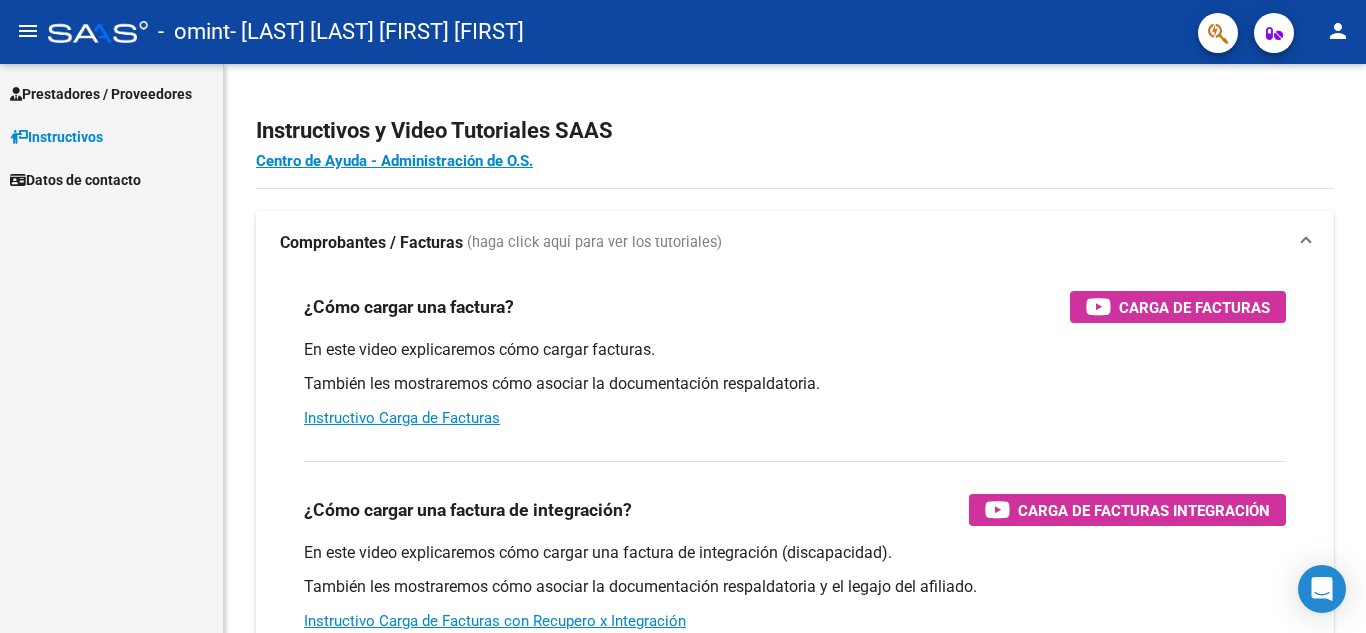 scroll, scrollTop: 0, scrollLeft: 0, axis: both 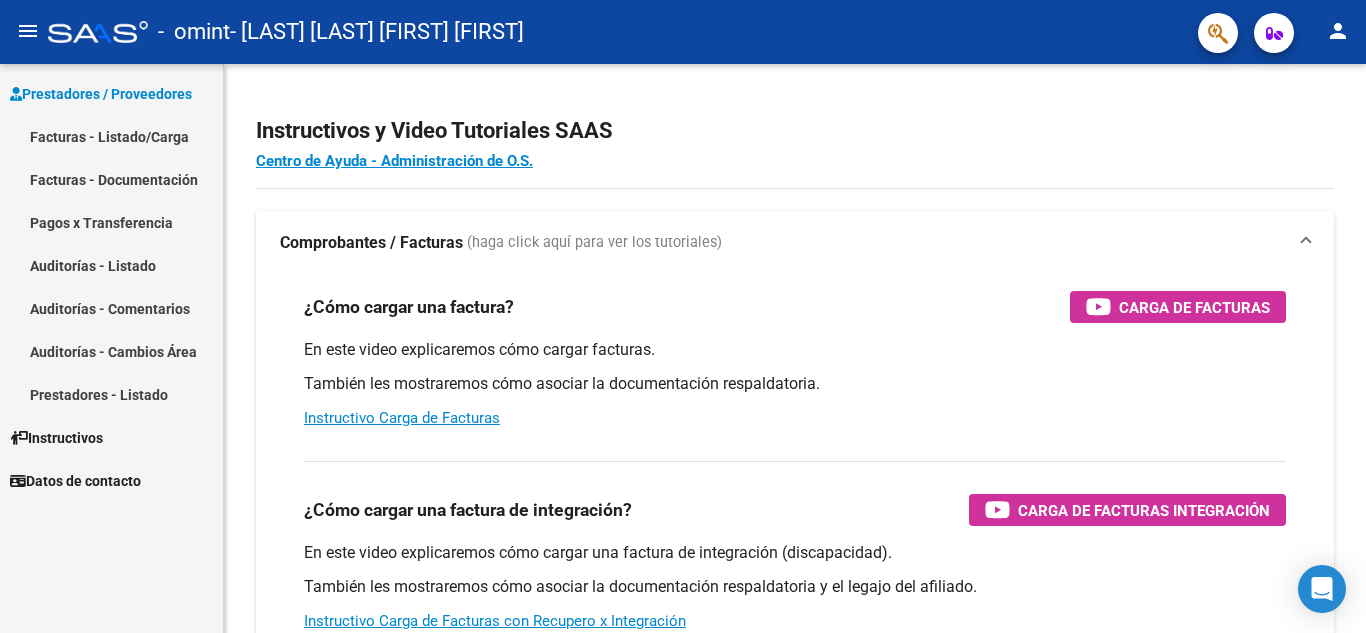click on "Facturas - Listado/Carga" at bounding box center [111, 136] 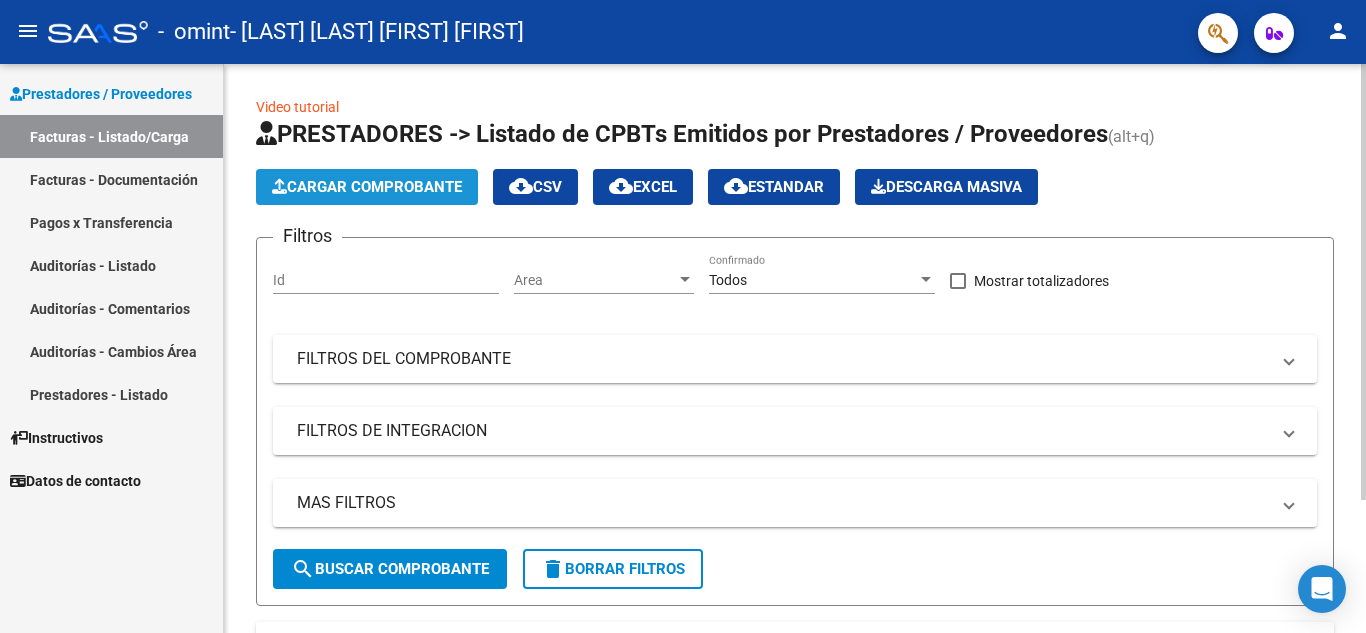 click on "Cargar Comprobante" 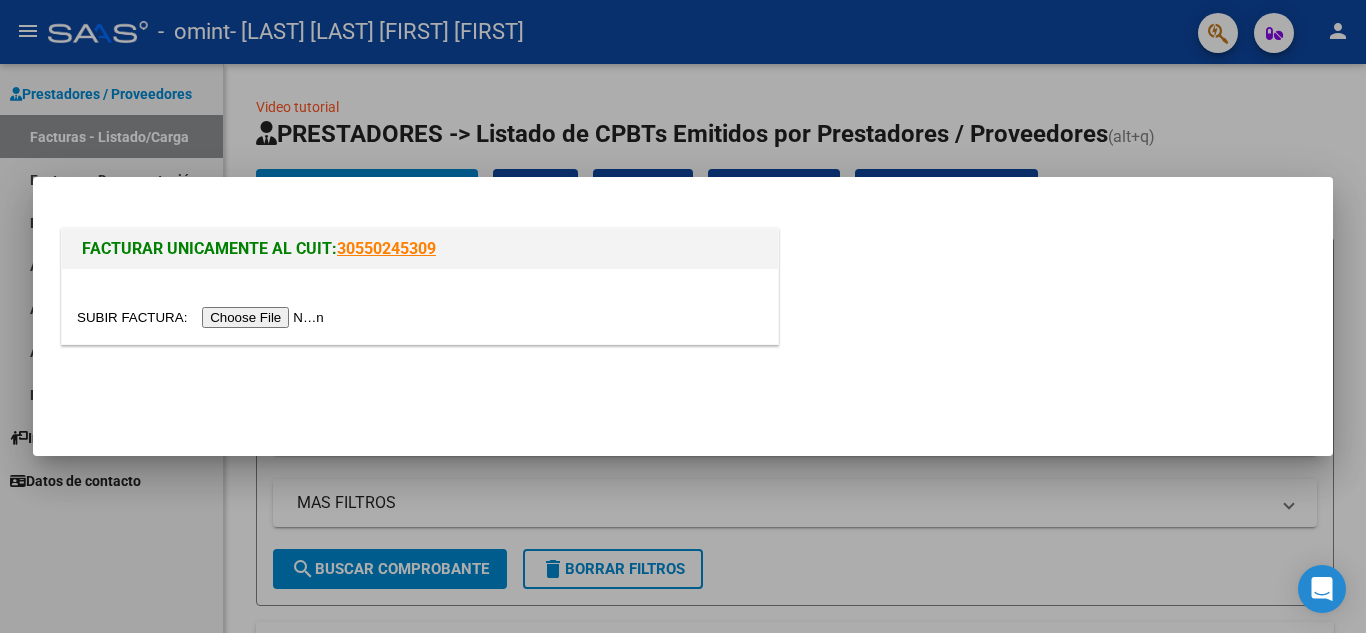 click at bounding box center [203, 317] 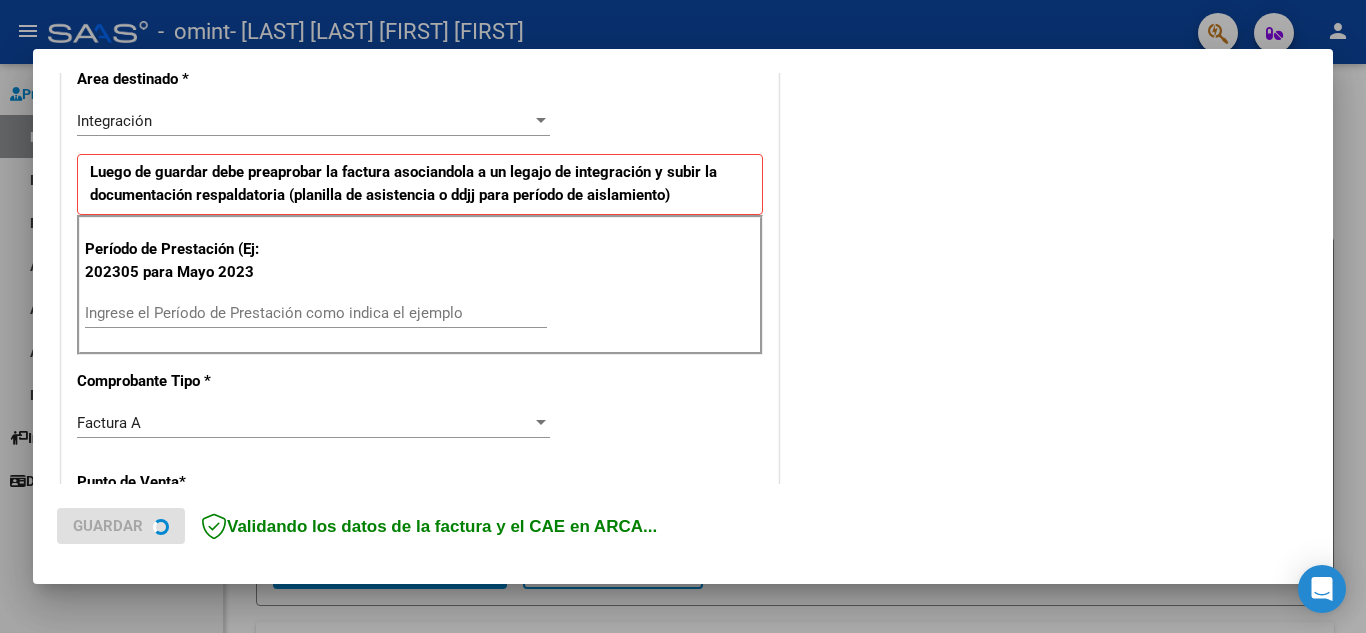 scroll, scrollTop: 500, scrollLeft: 0, axis: vertical 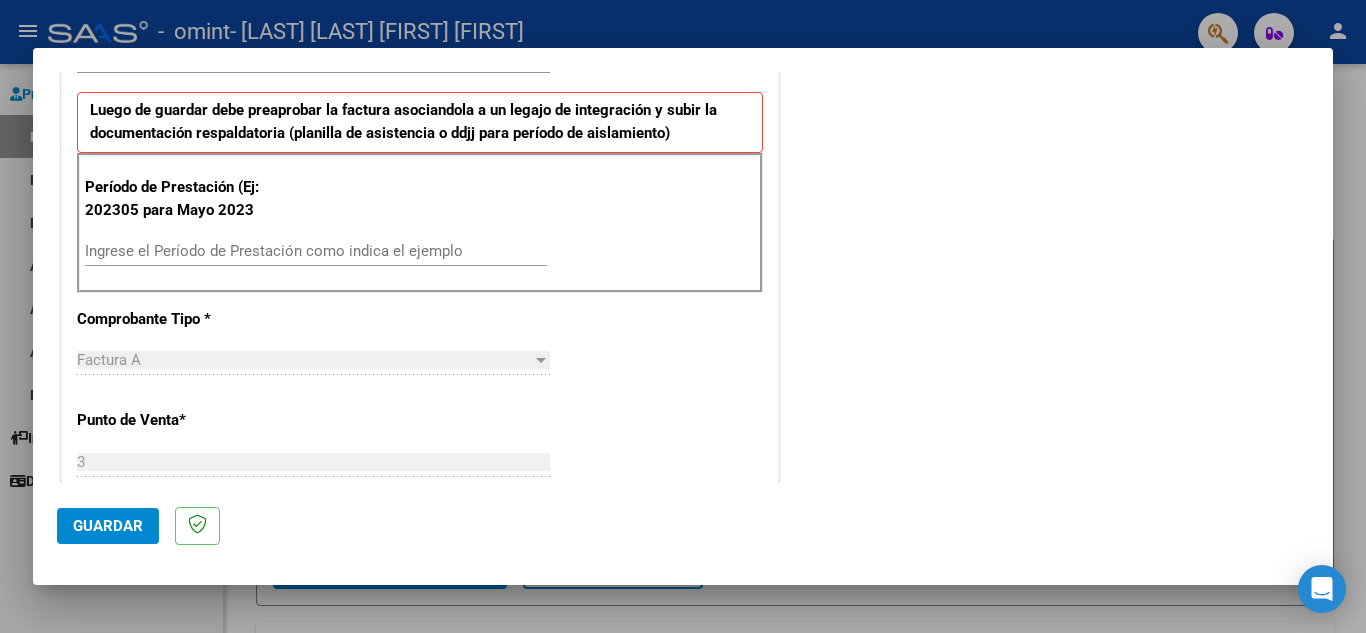 click on "Ingrese el Período de Prestación como indica el ejemplo" at bounding box center (316, 251) 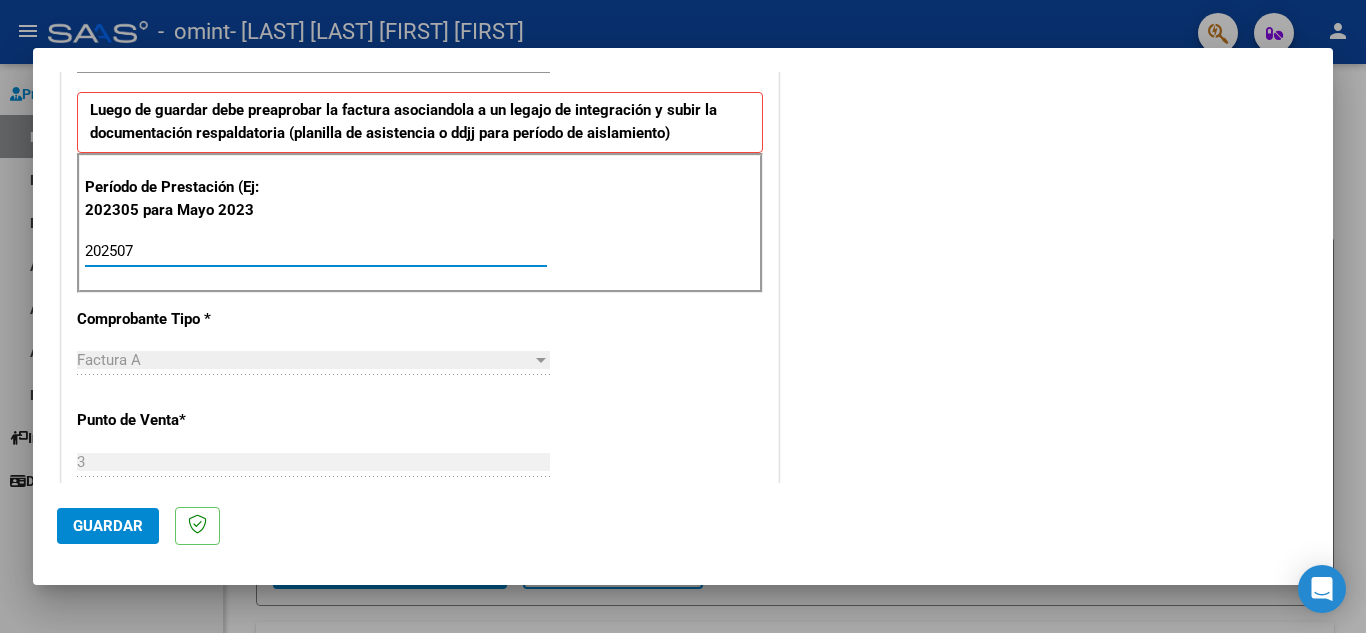 type on "202507" 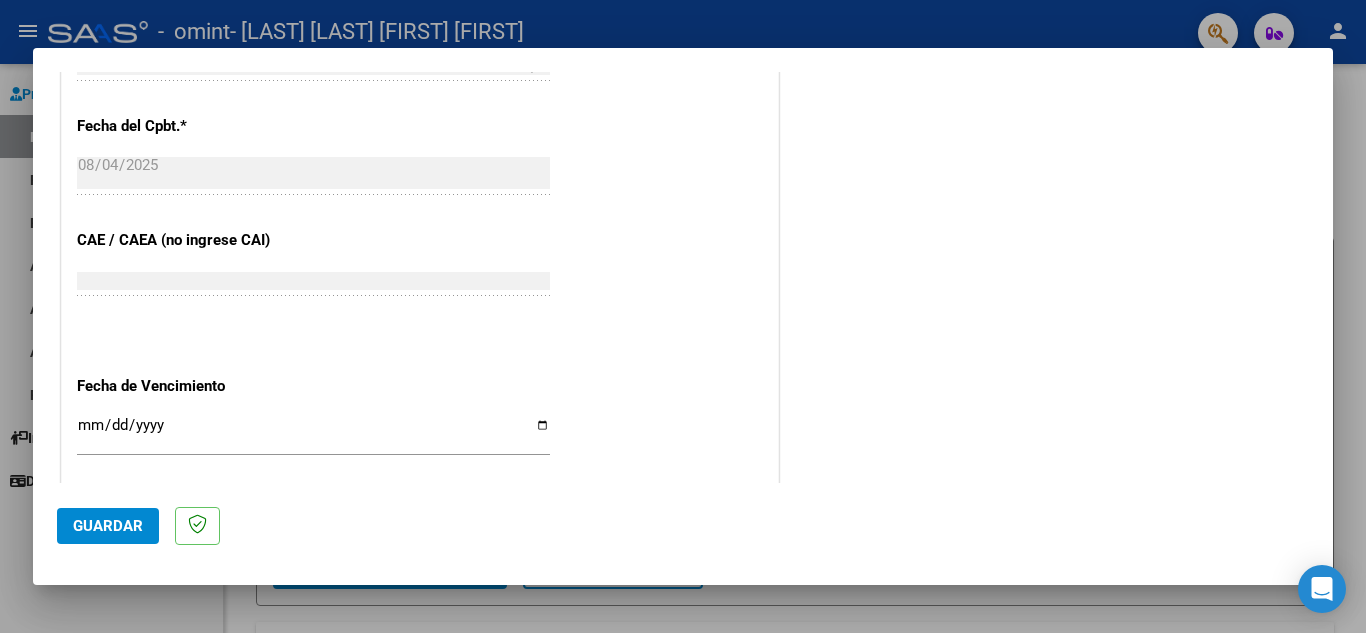 scroll, scrollTop: 1100, scrollLeft: 0, axis: vertical 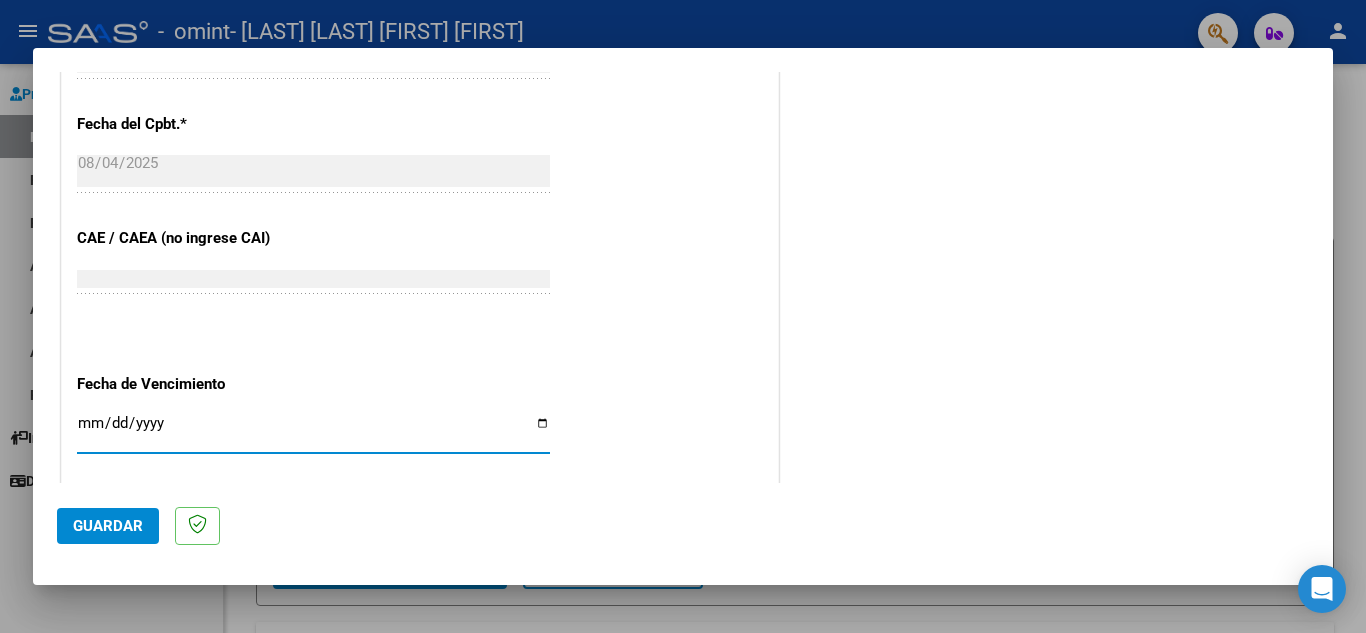 click on "Ingresar la fecha" at bounding box center (313, 431) 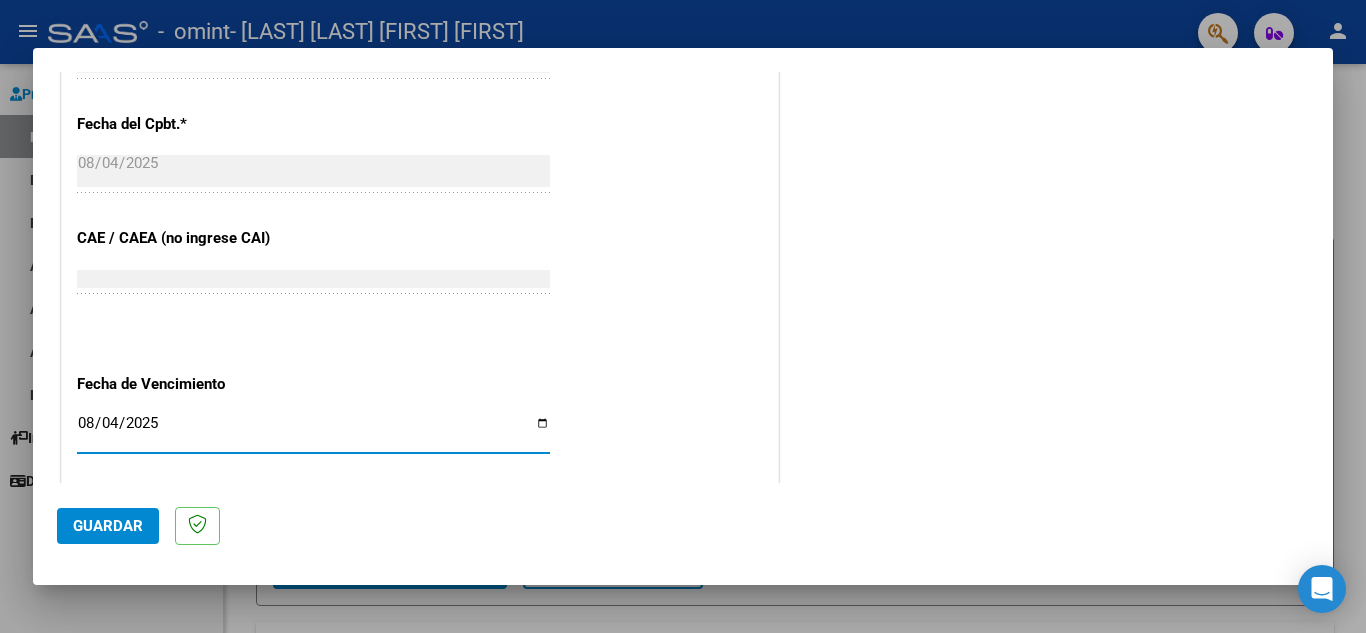 type on "2025-08-04" 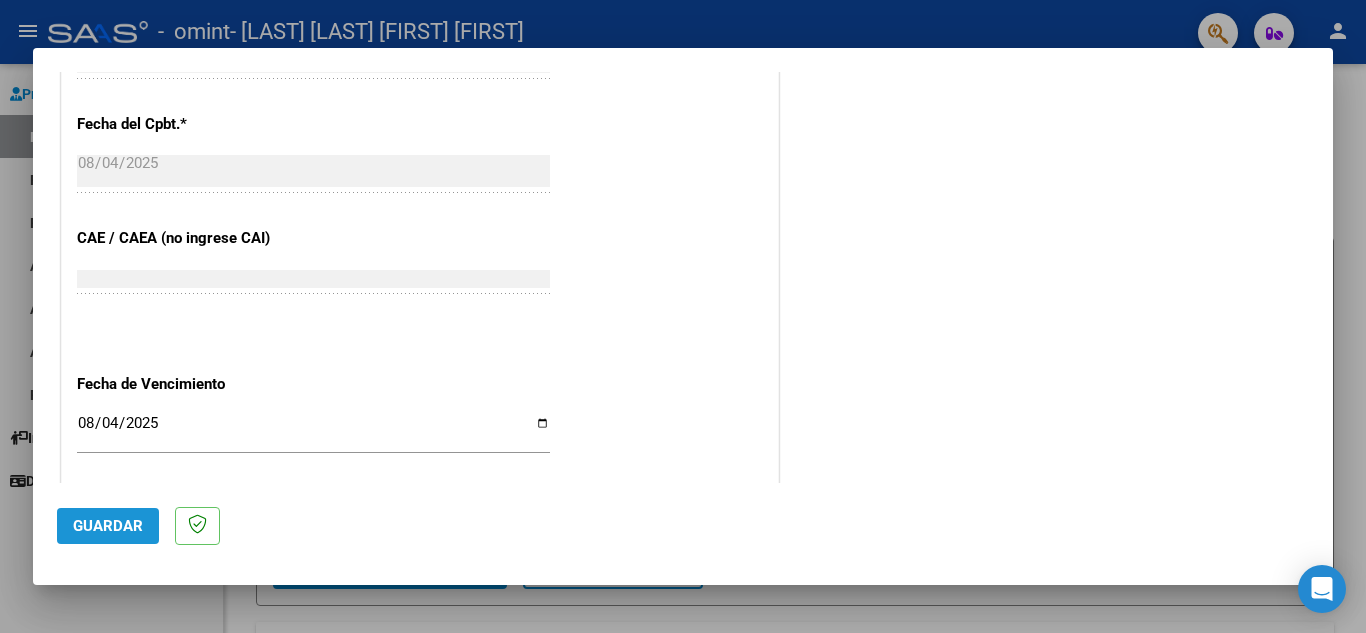 click on "Guardar" 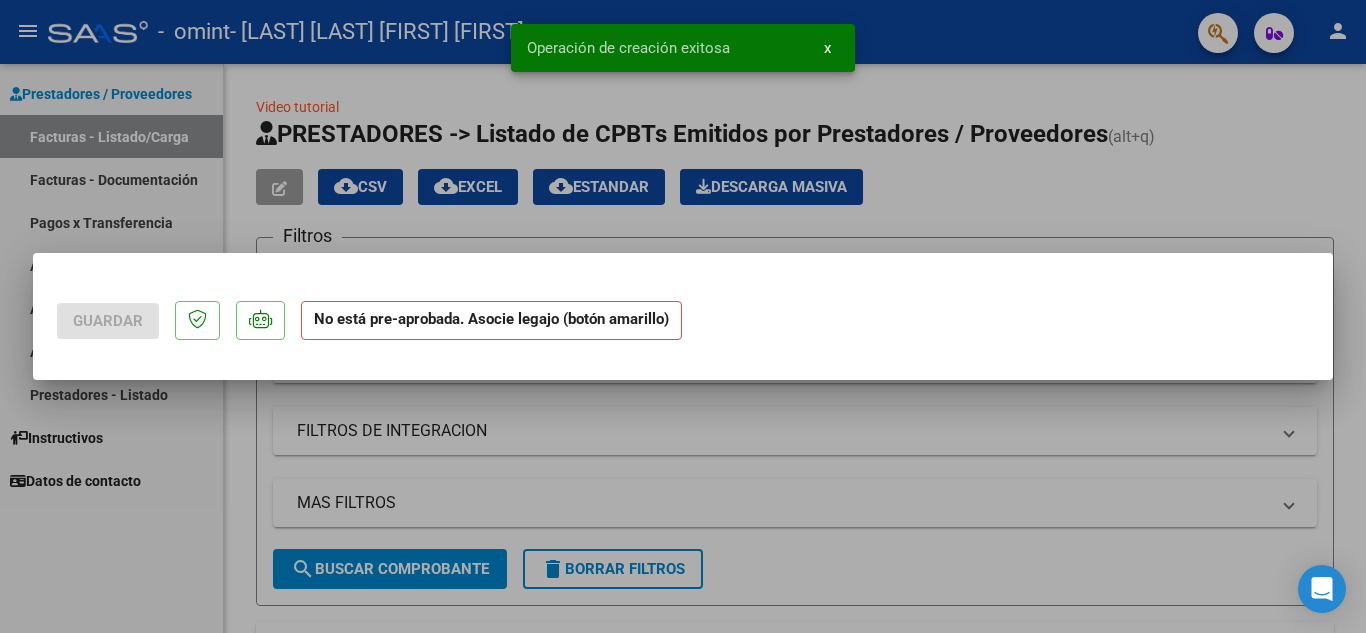 scroll, scrollTop: 0, scrollLeft: 0, axis: both 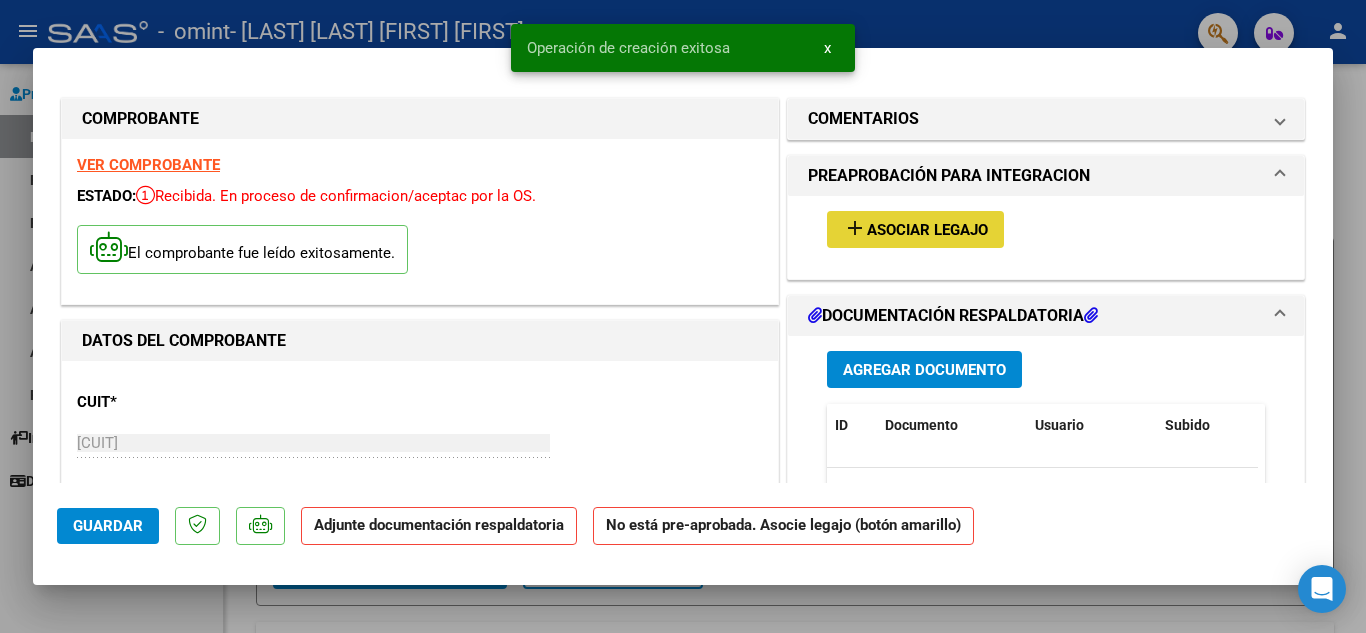 click on "Asociar Legajo" at bounding box center (927, 230) 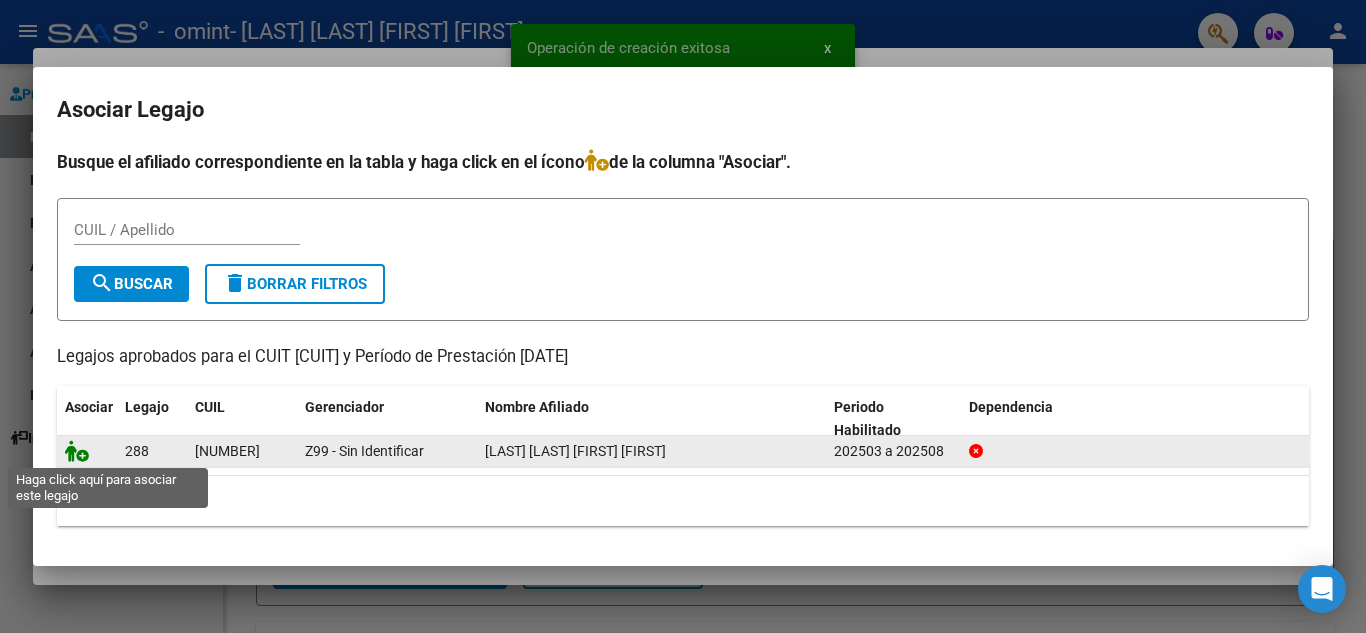 click 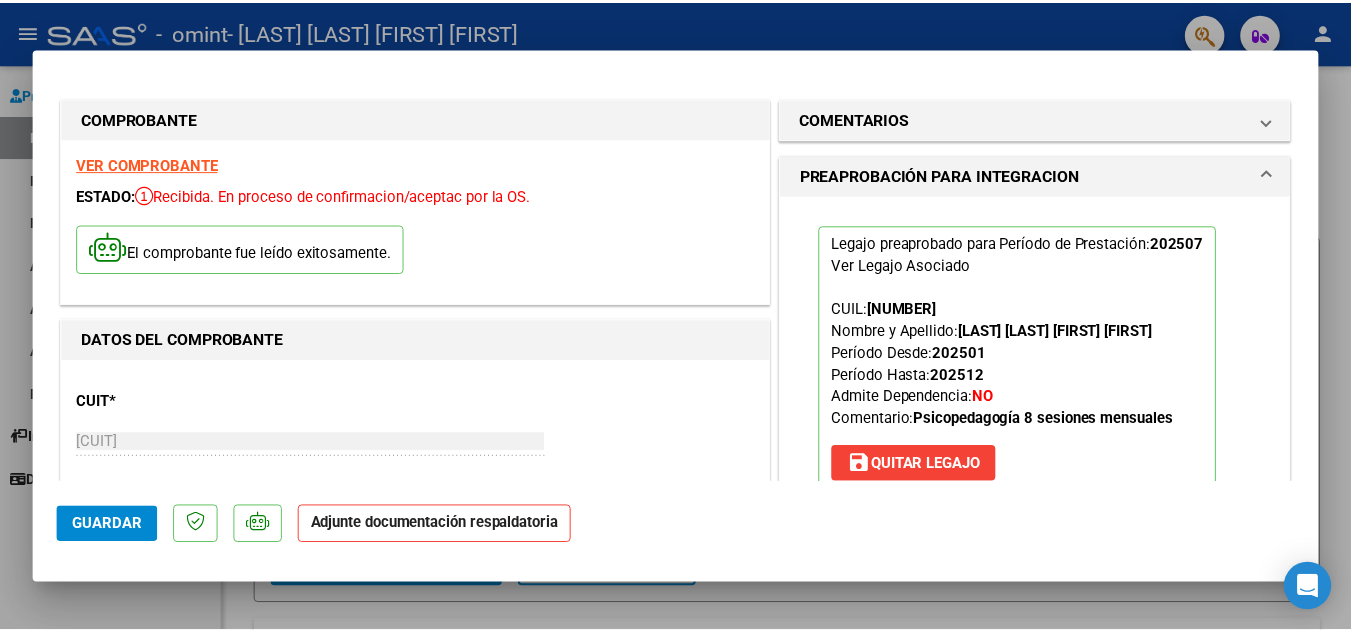 scroll, scrollTop: 400, scrollLeft: 0, axis: vertical 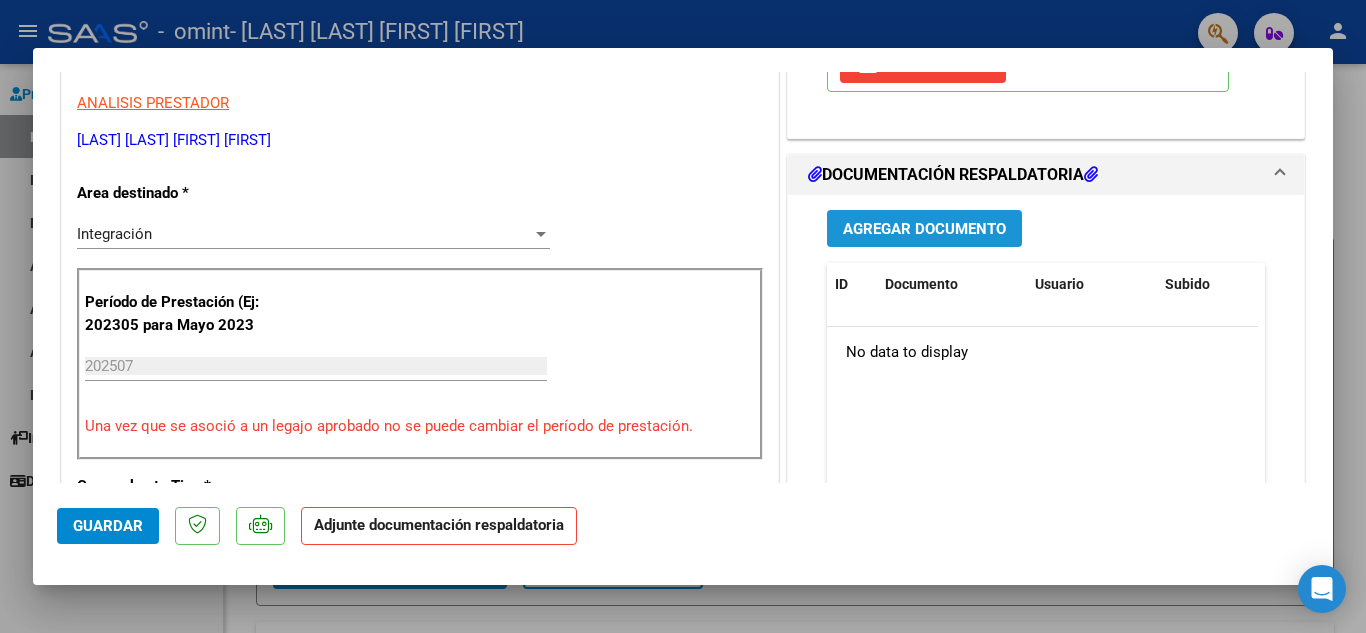 click on "Agregar Documento" at bounding box center (924, 229) 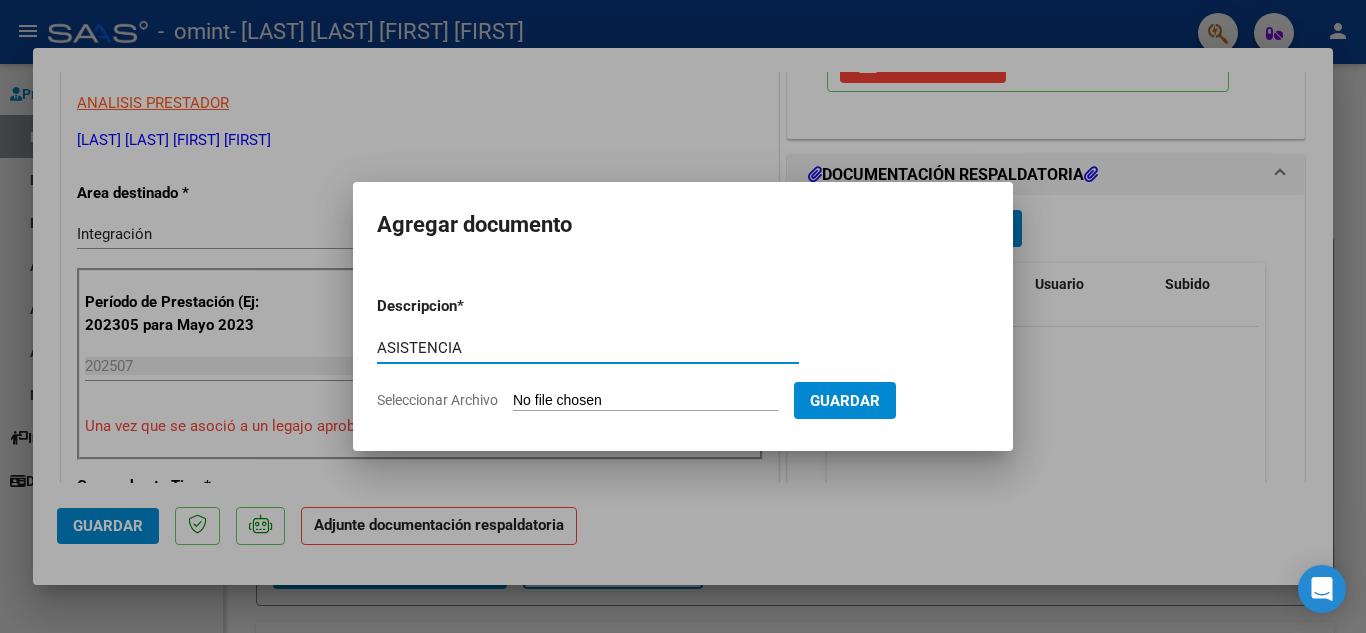 type on "ASISTENCIA" 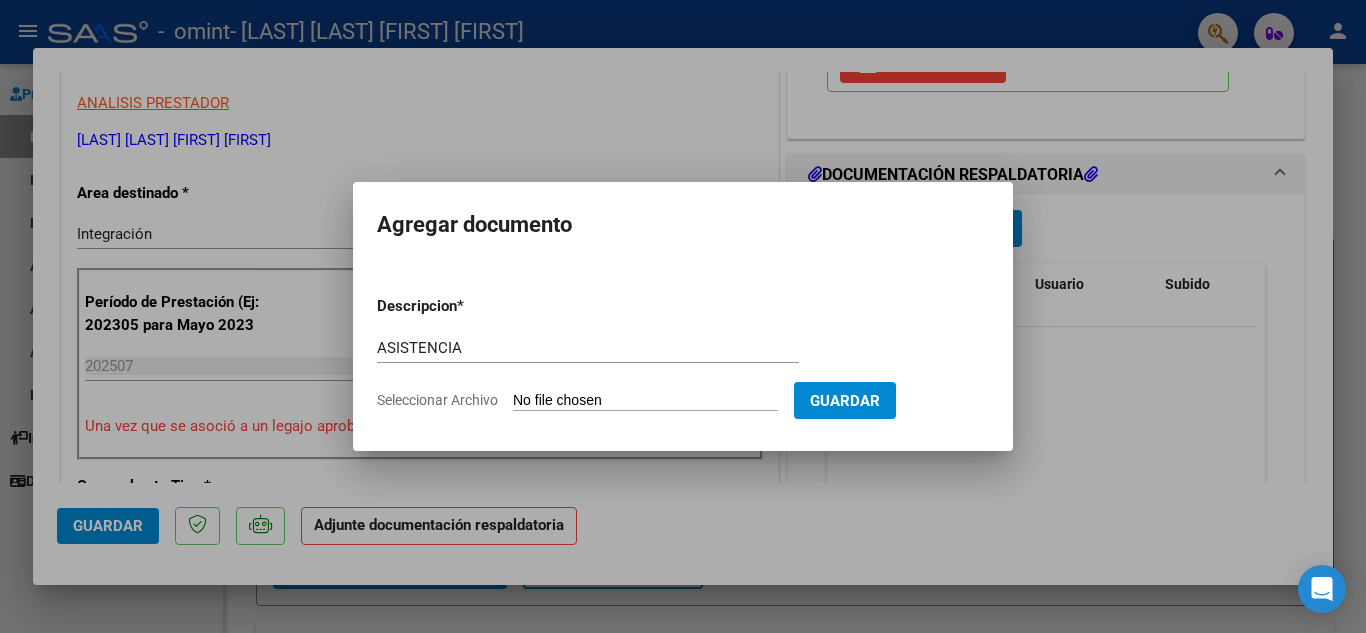 click on "Seleccionar Archivo" at bounding box center (645, 401) 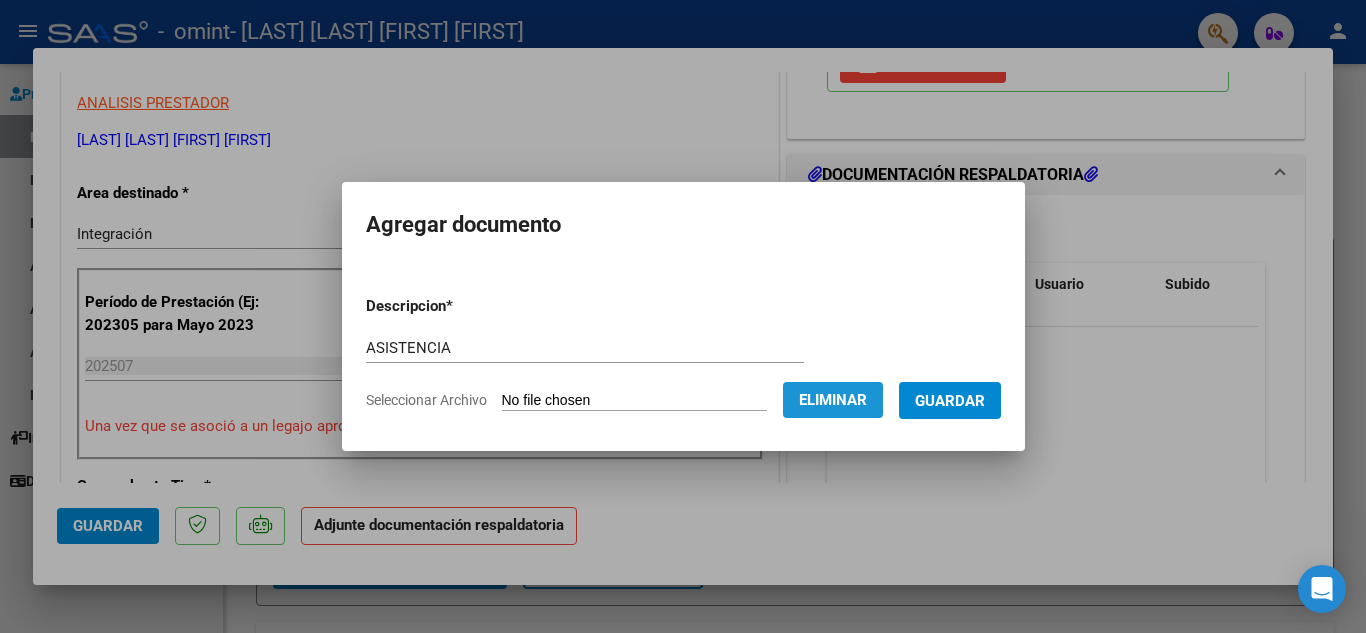 drag, startPoint x: 837, startPoint y: 403, endPoint x: 622, endPoint y: 402, distance: 215.00232 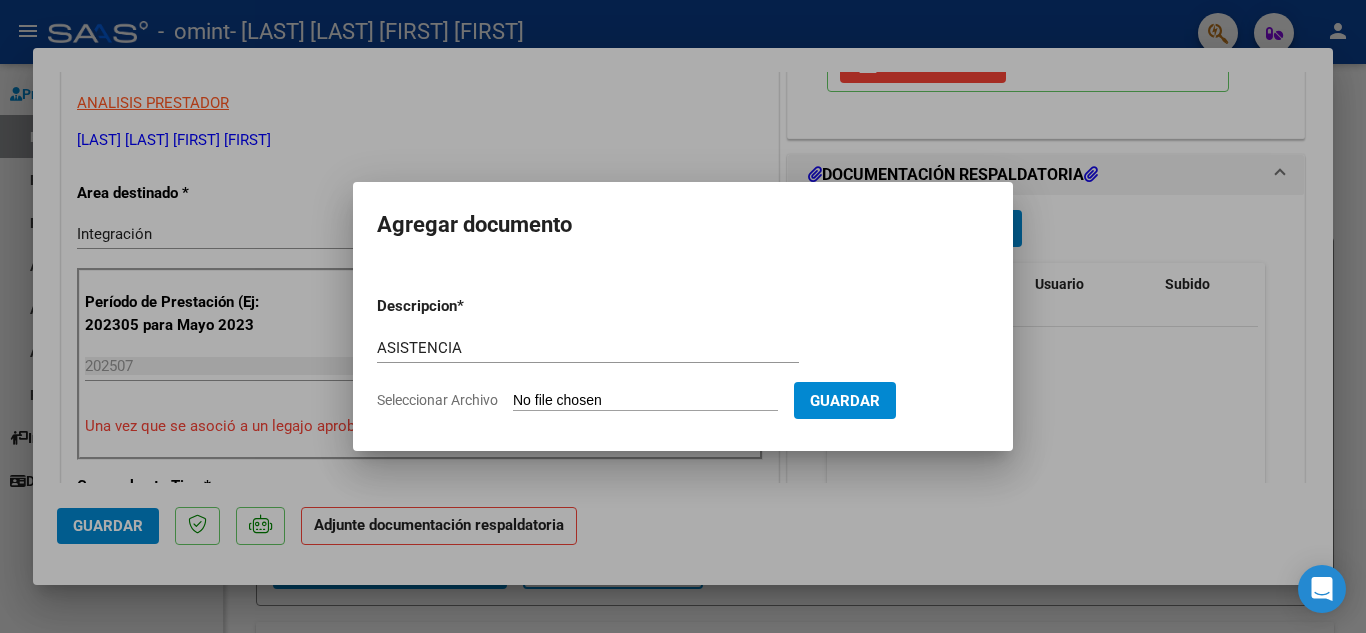 click on "Seleccionar Archivo" at bounding box center [645, 401] 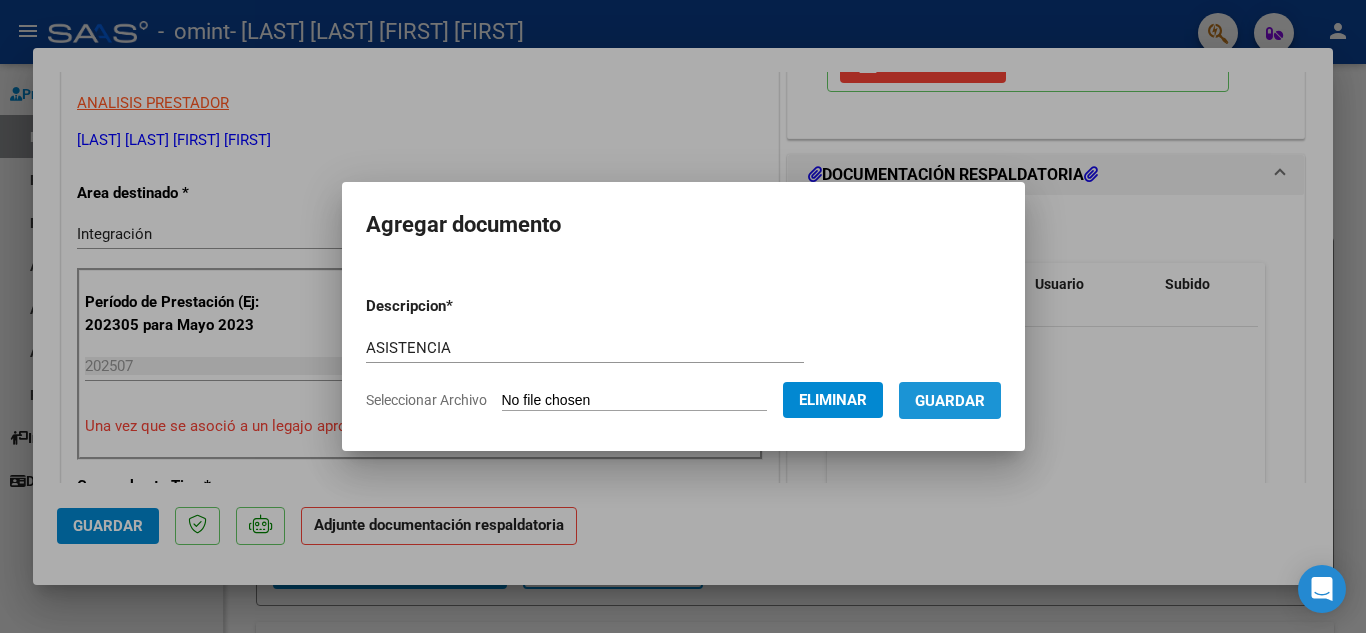 click on "Guardar" at bounding box center [950, 401] 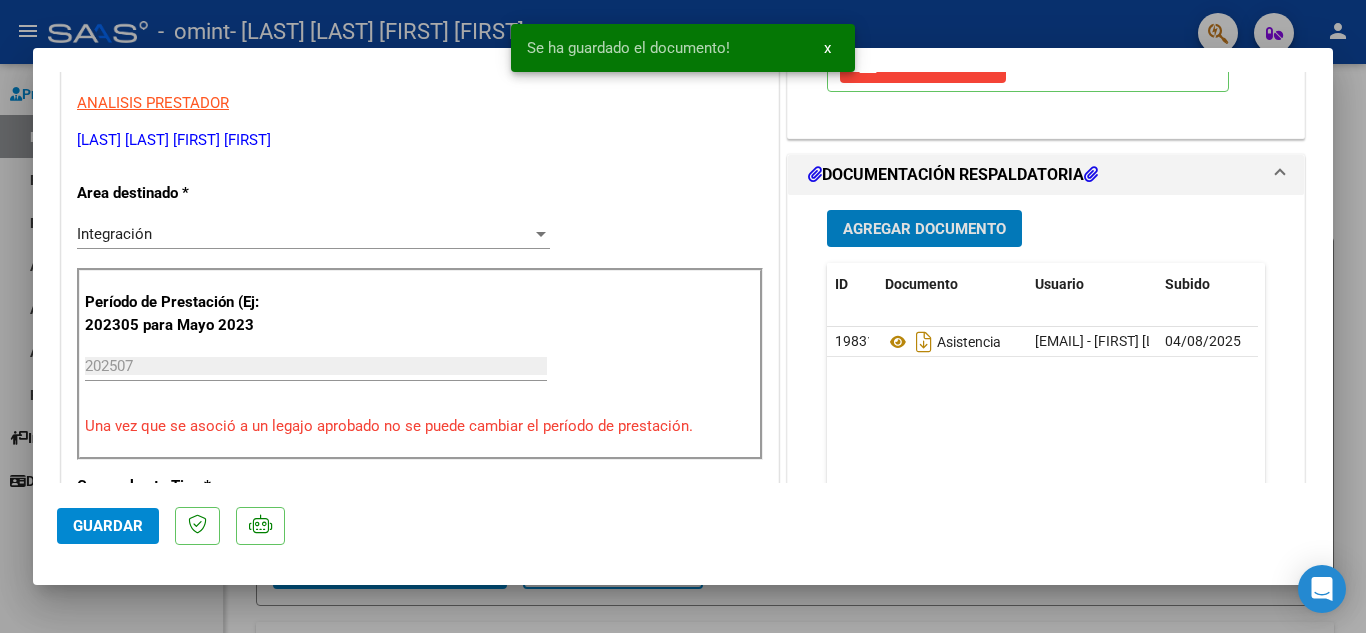 click on "Guardar" 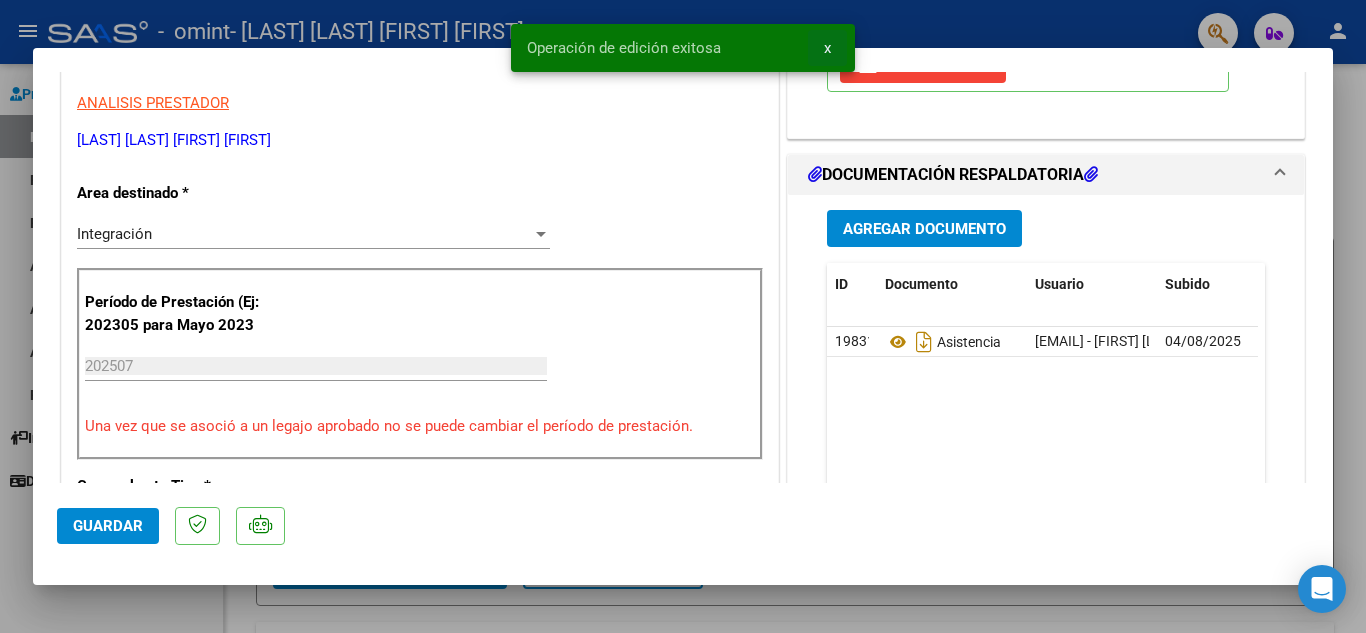 drag, startPoint x: 823, startPoint y: 46, endPoint x: 846, endPoint y: 47, distance: 23.021729 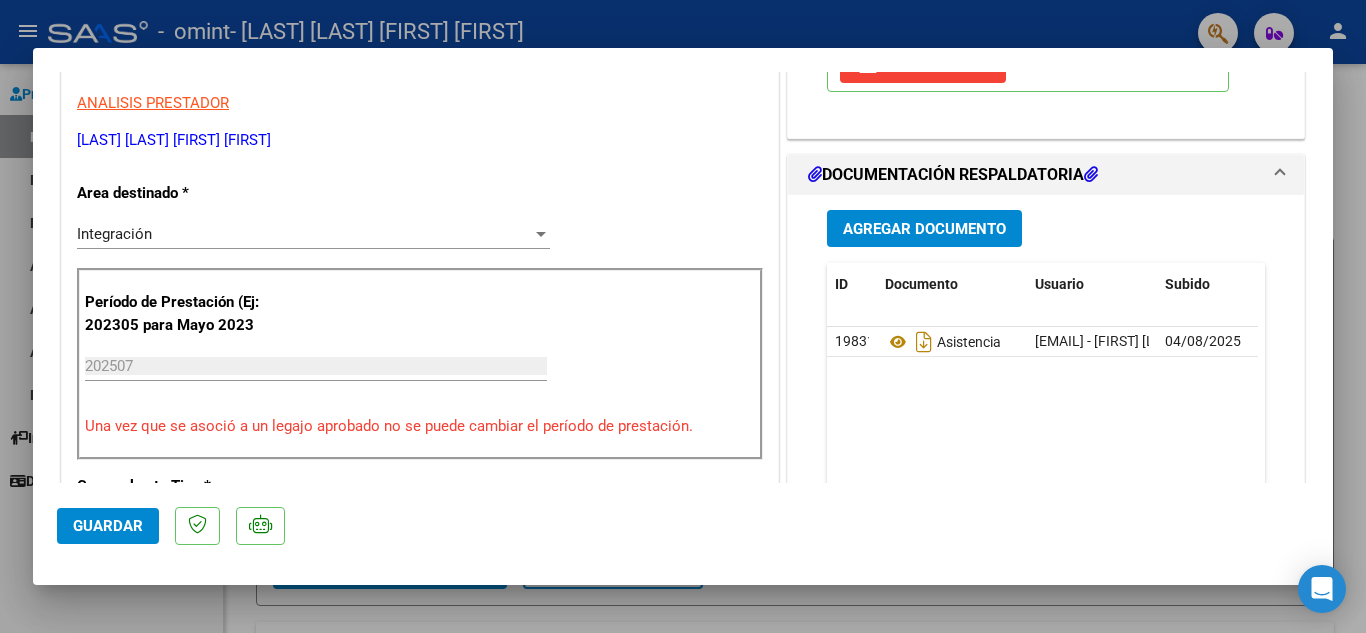 click at bounding box center (683, 316) 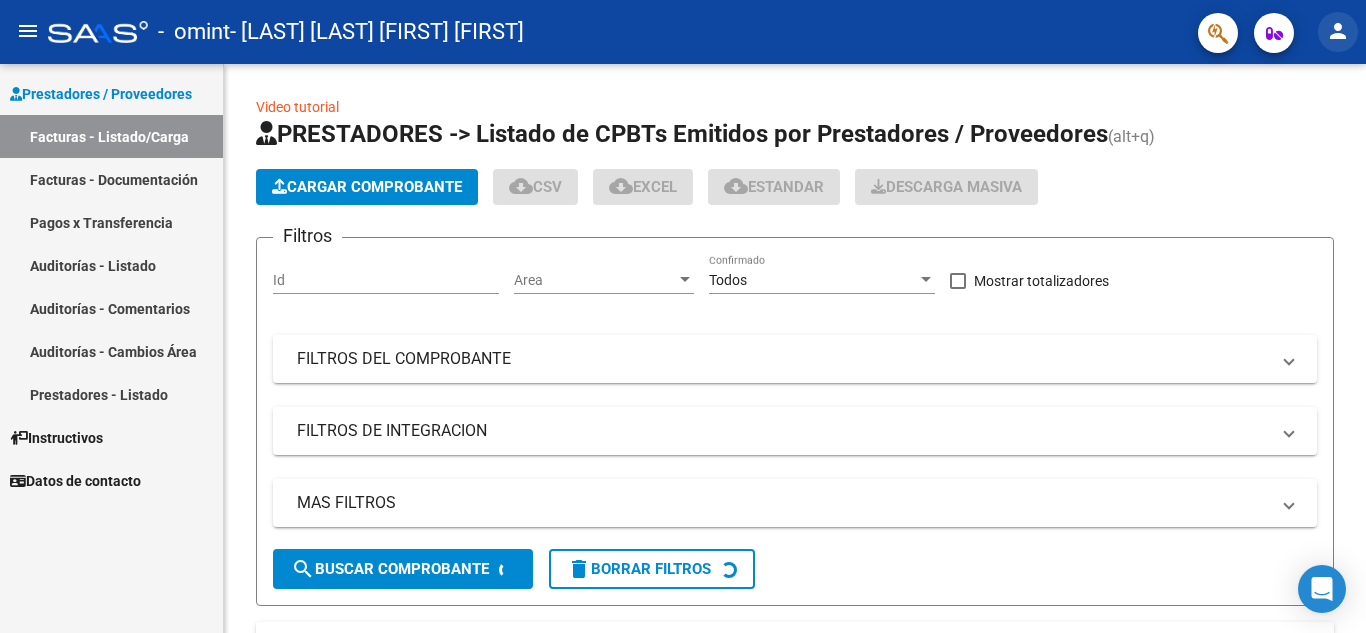 click on "person" 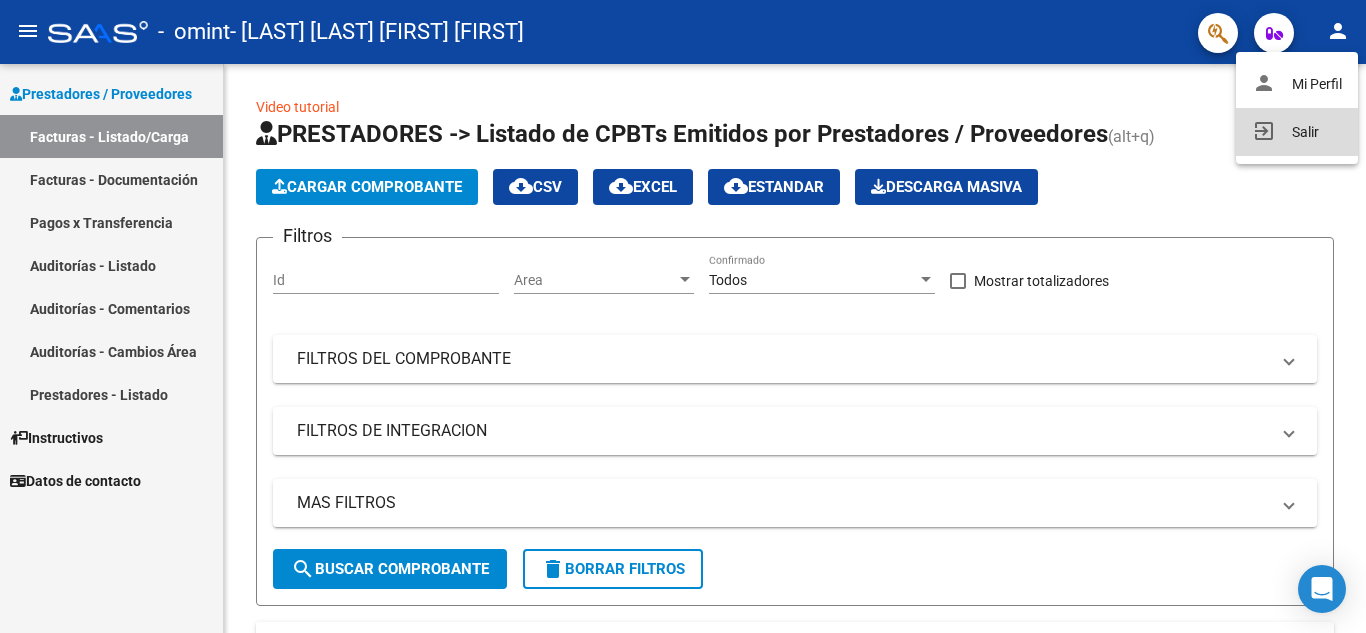 click on "exit_to_app  Salir" at bounding box center [1297, 132] 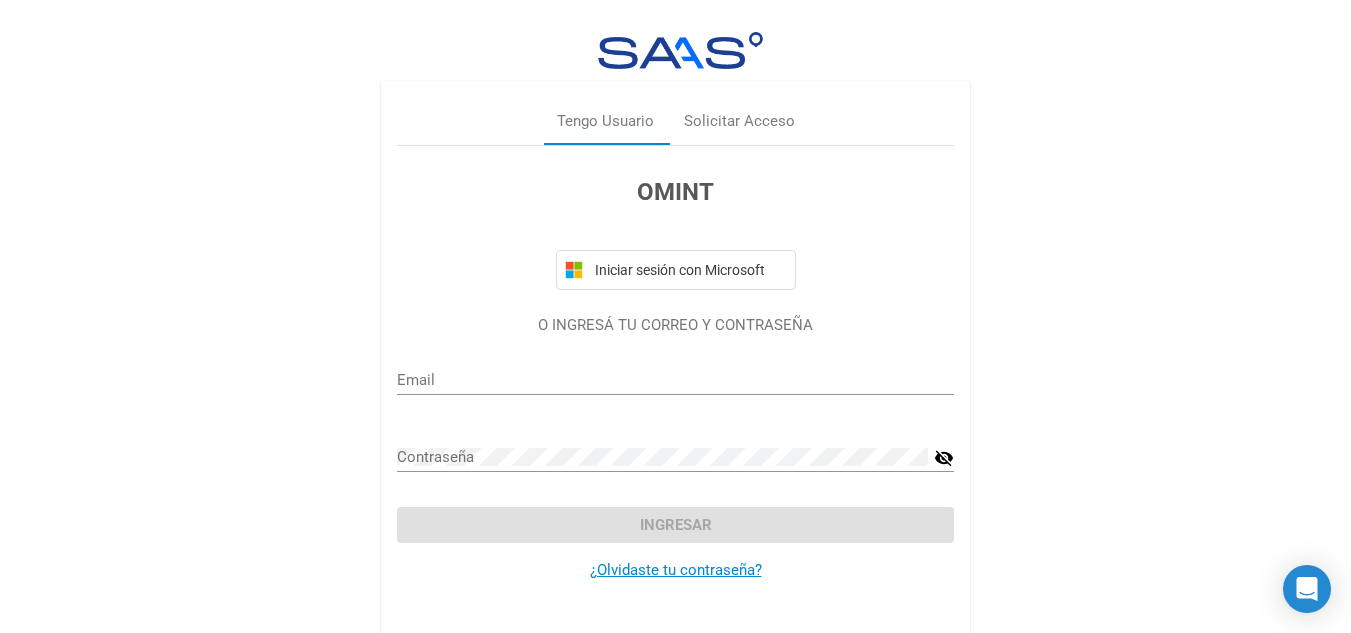 type on "lic.psp.virval@gmail.com" 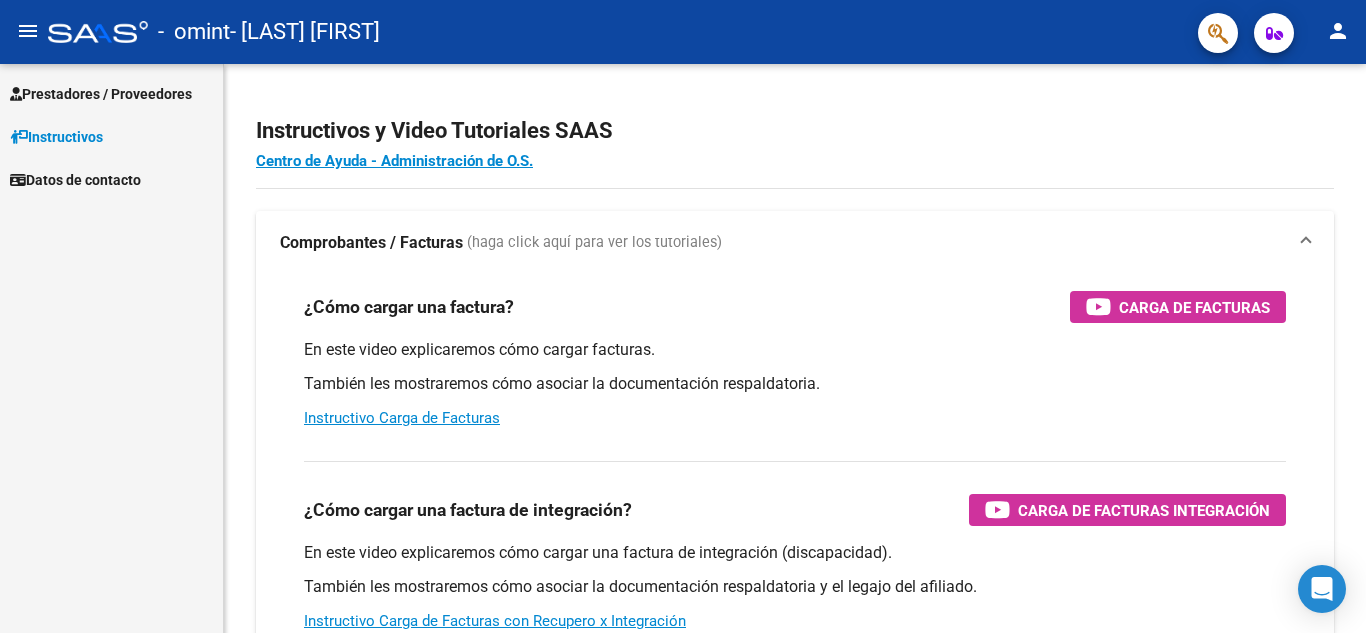 scroll, scrollTop: 0, scrollLeft: 0, axis: both 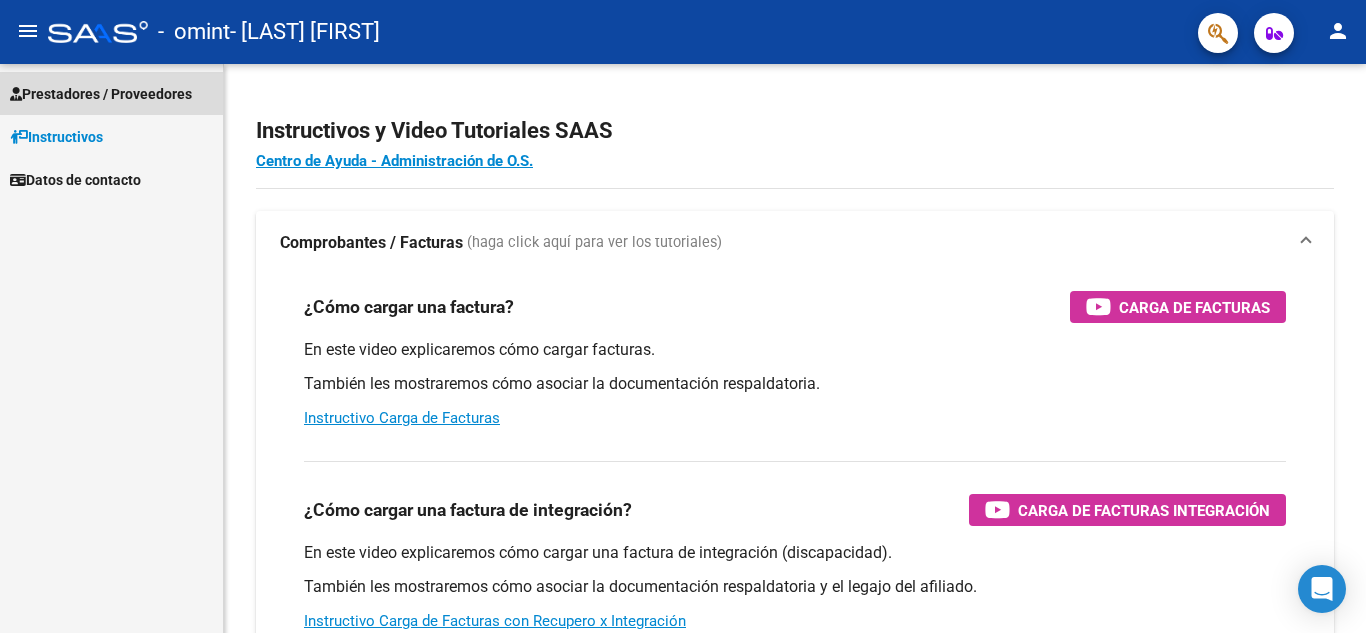 click on "Prestadores / Proveedores" at bounding box center (101, 94) 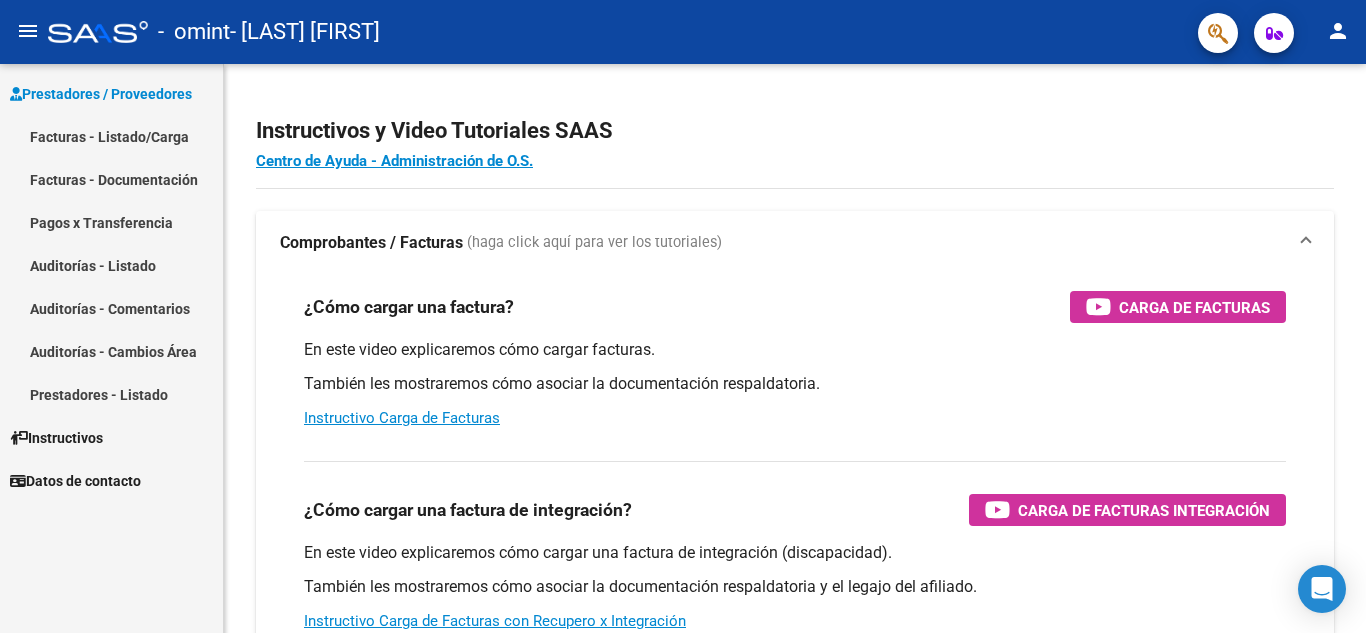 click on "Facturas - Listado/Carga" at bounding box center (111, 136) 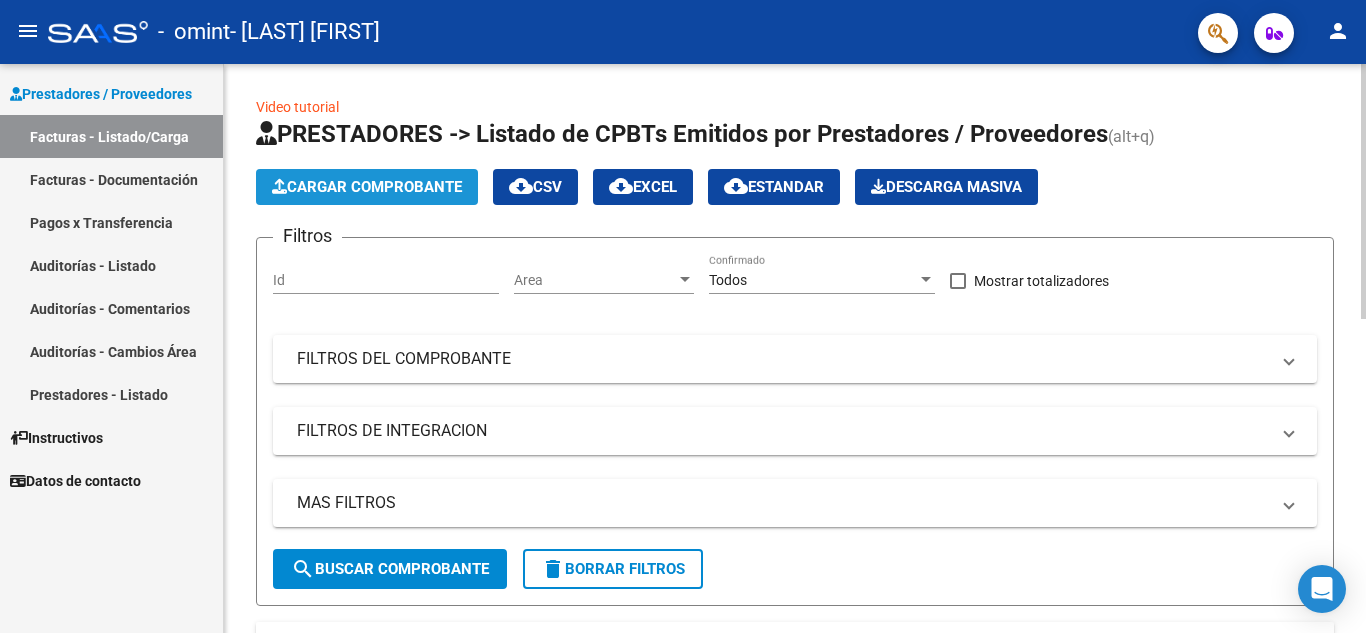 click on "Cargar Comprobante" 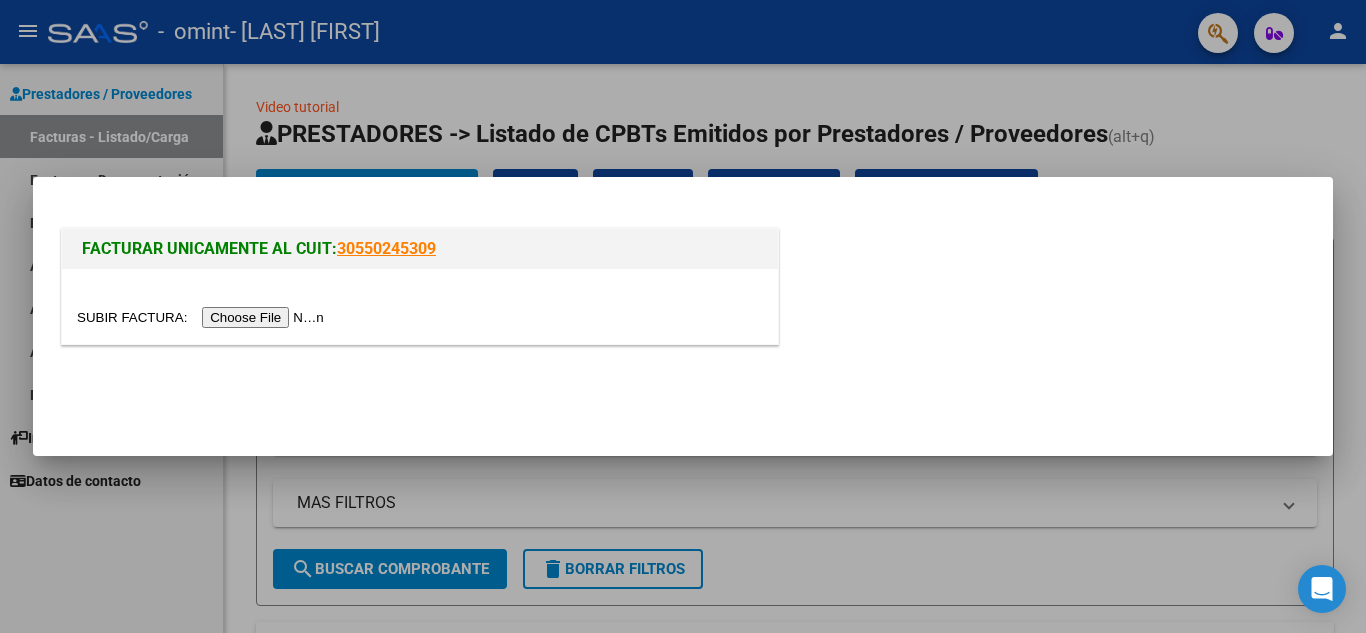click at bounding box center [203, 317] 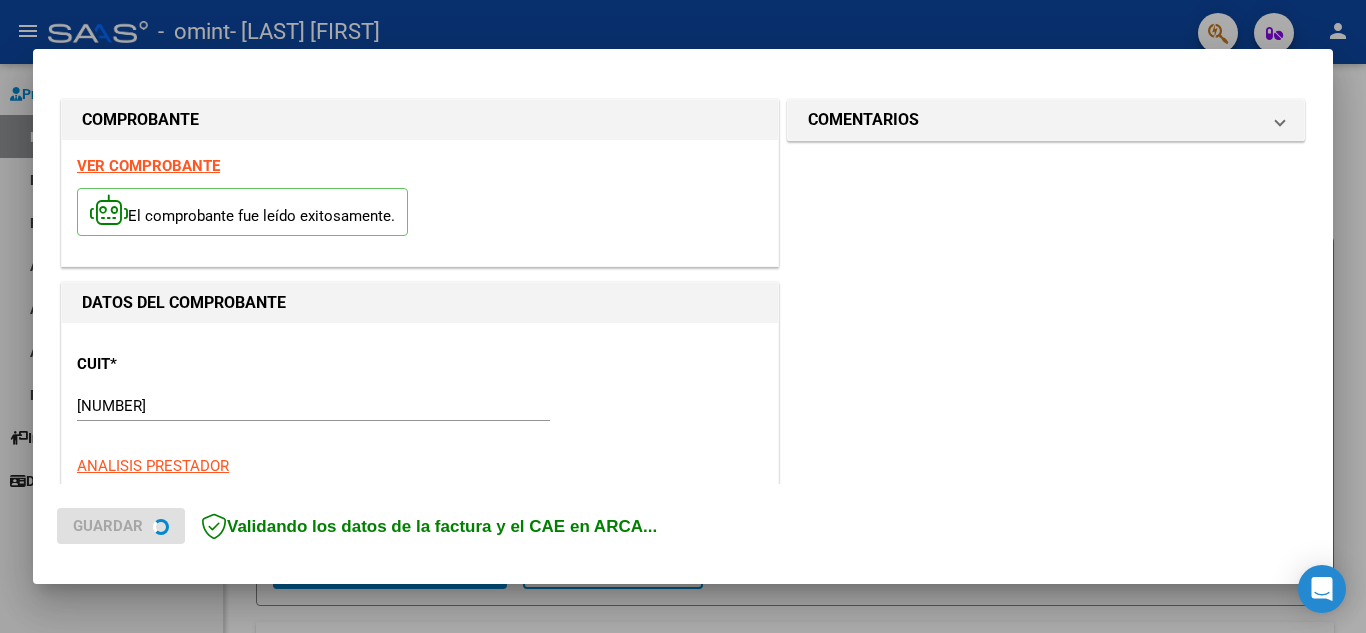 scroll, scrollTop: 300, scrollLeft: 0, axis: vertical 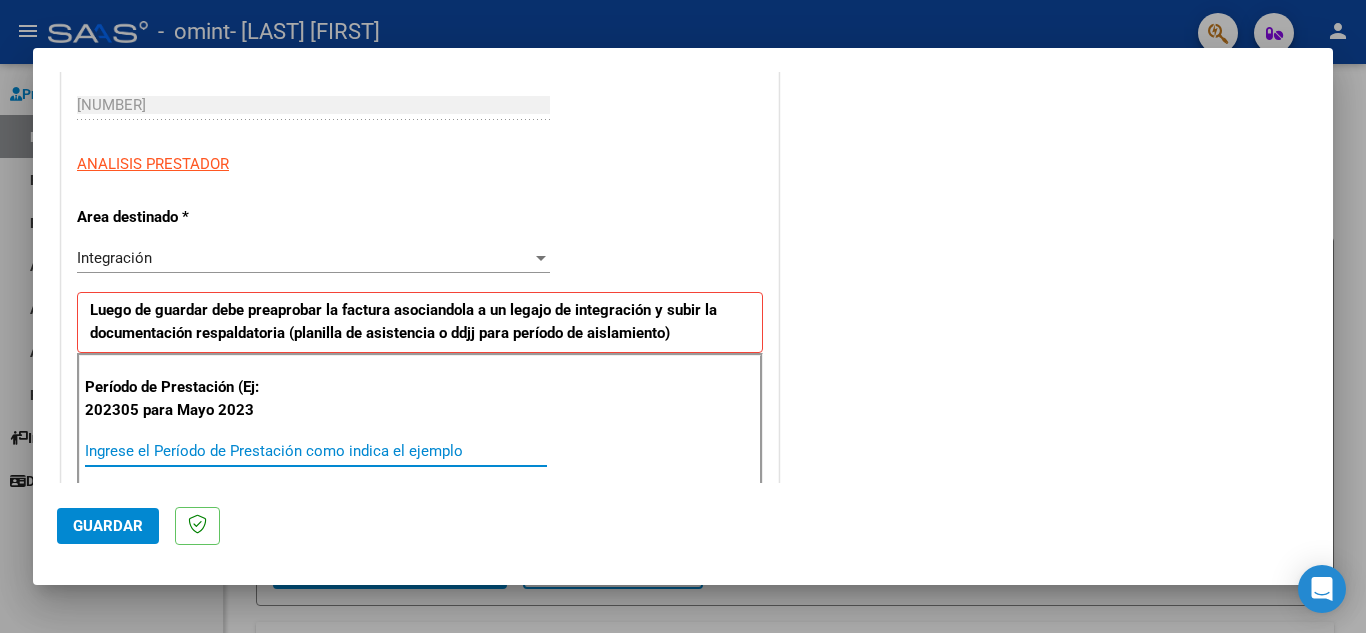 click on "Ingrese el Período de Prestación como indica el ejemplo" at bounding box center (316, 451) 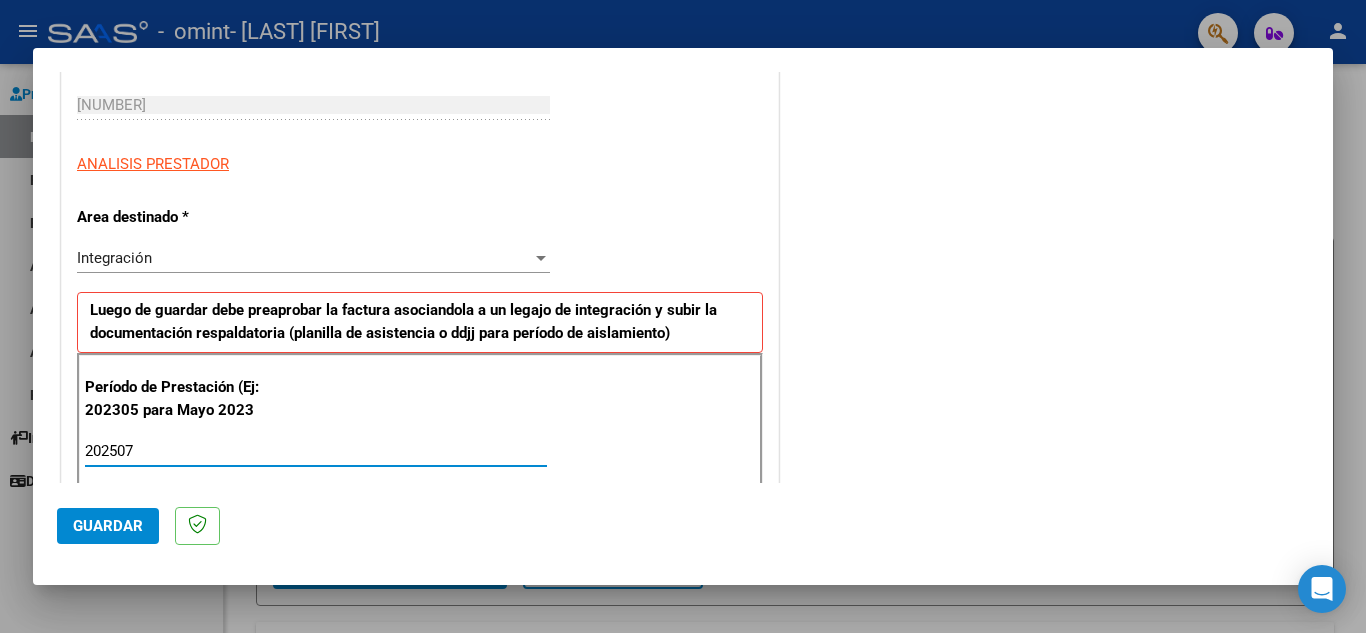 type on "202507" 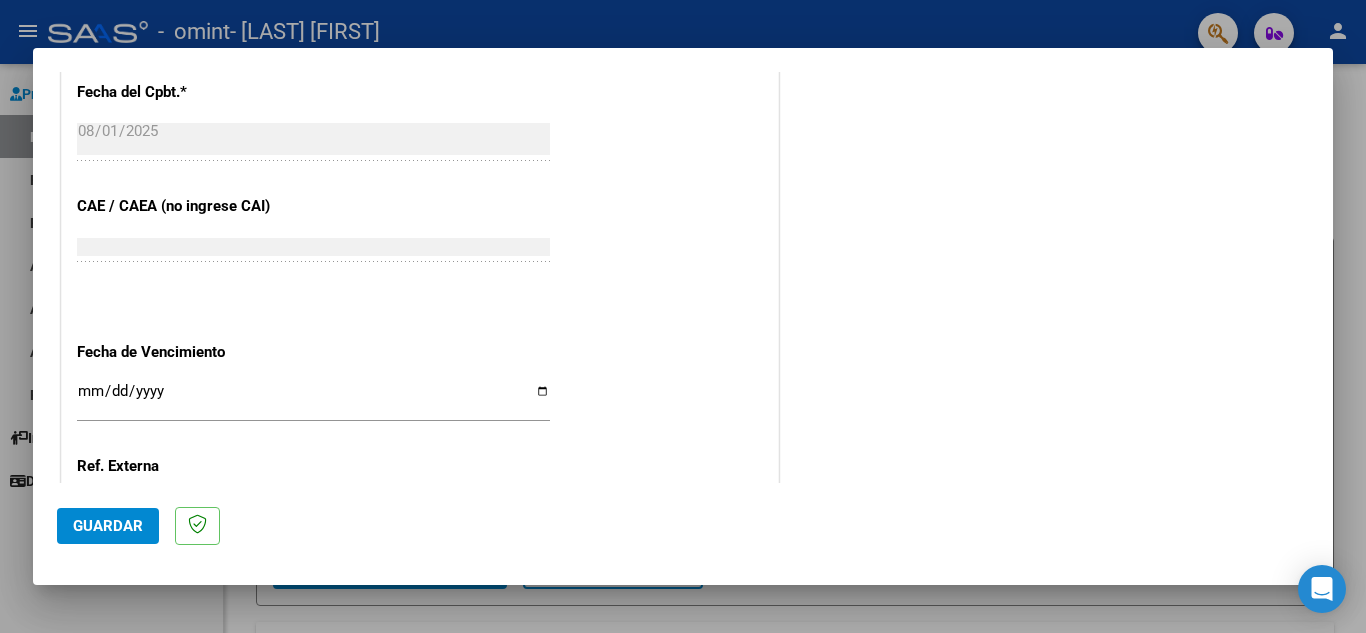 scroll, scrollTop: 1200, scrollLeft: 0, axis: vertical 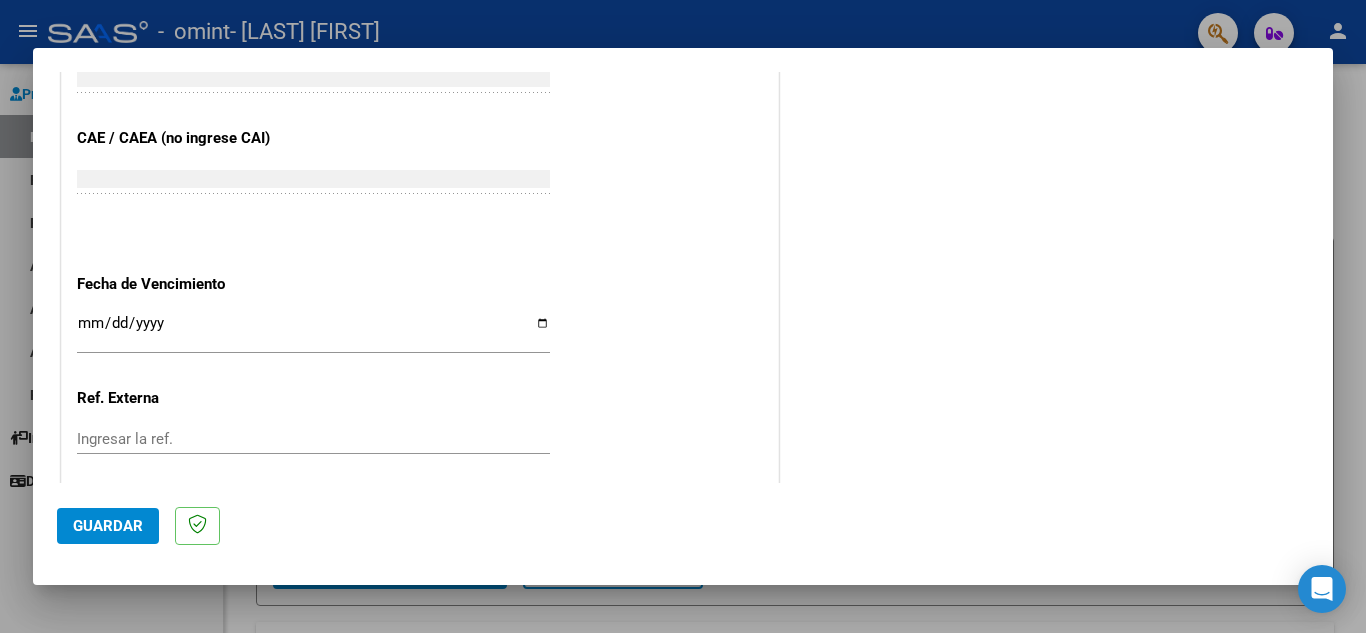 click on "Ingresar la fecha" at bounding box center (313, 331) 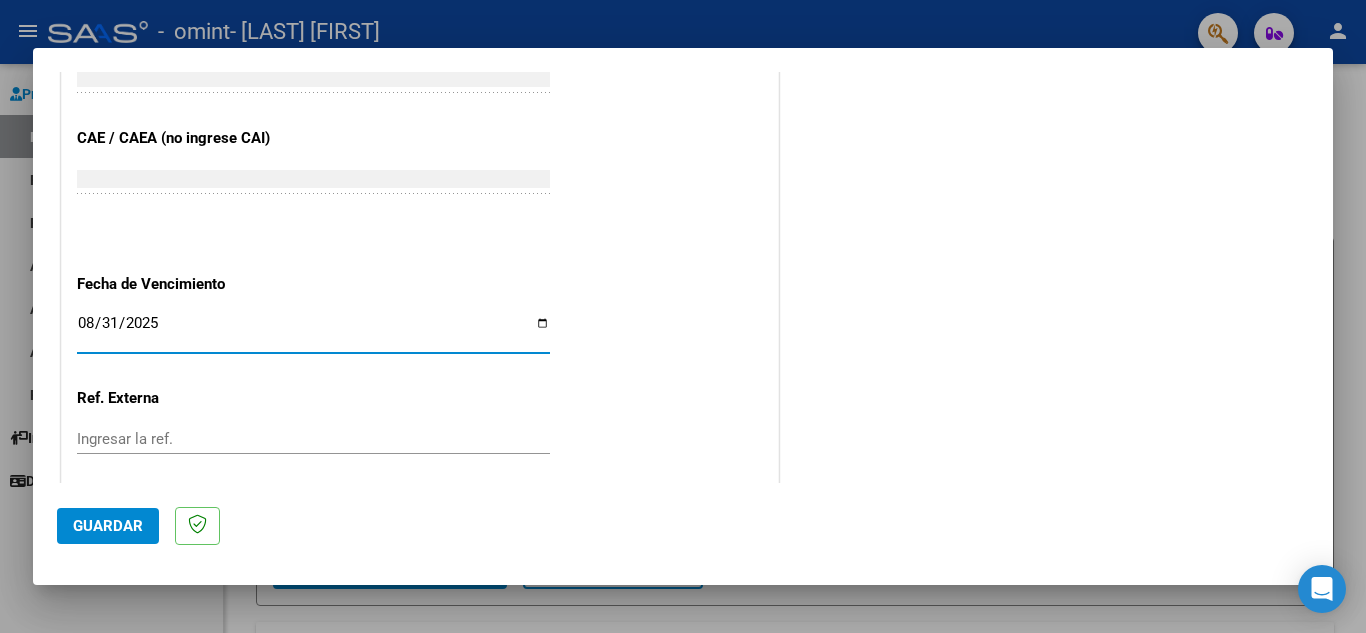 type on "2025-08-31" 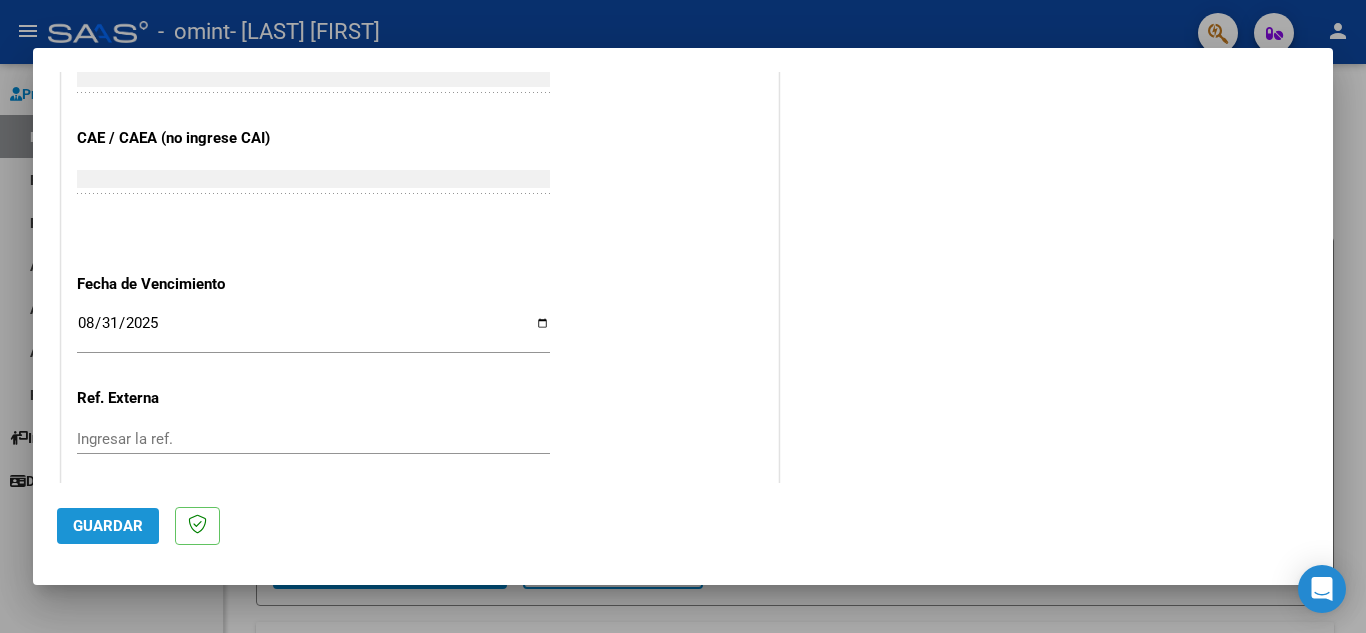 click on "Guardar" 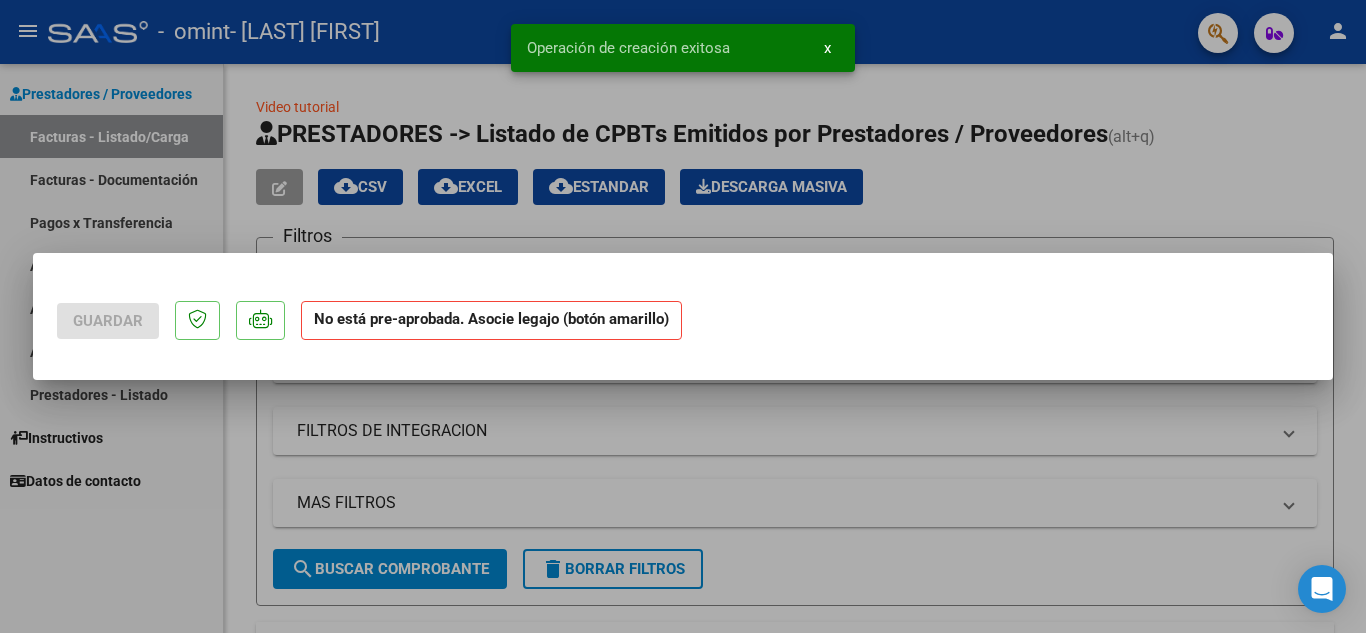 scroll, scrollTop: 0, scrollLeft: 0, axis: both 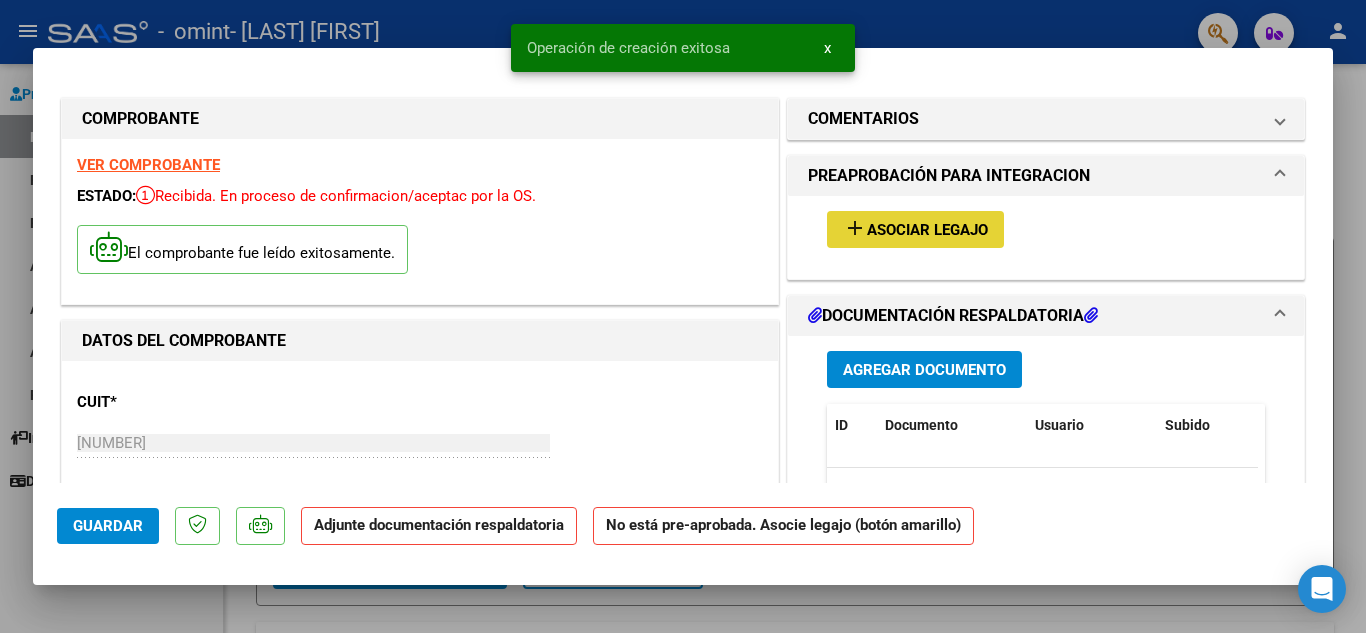 click on "add Asociar Legajo" at bounding box center (915, 229) 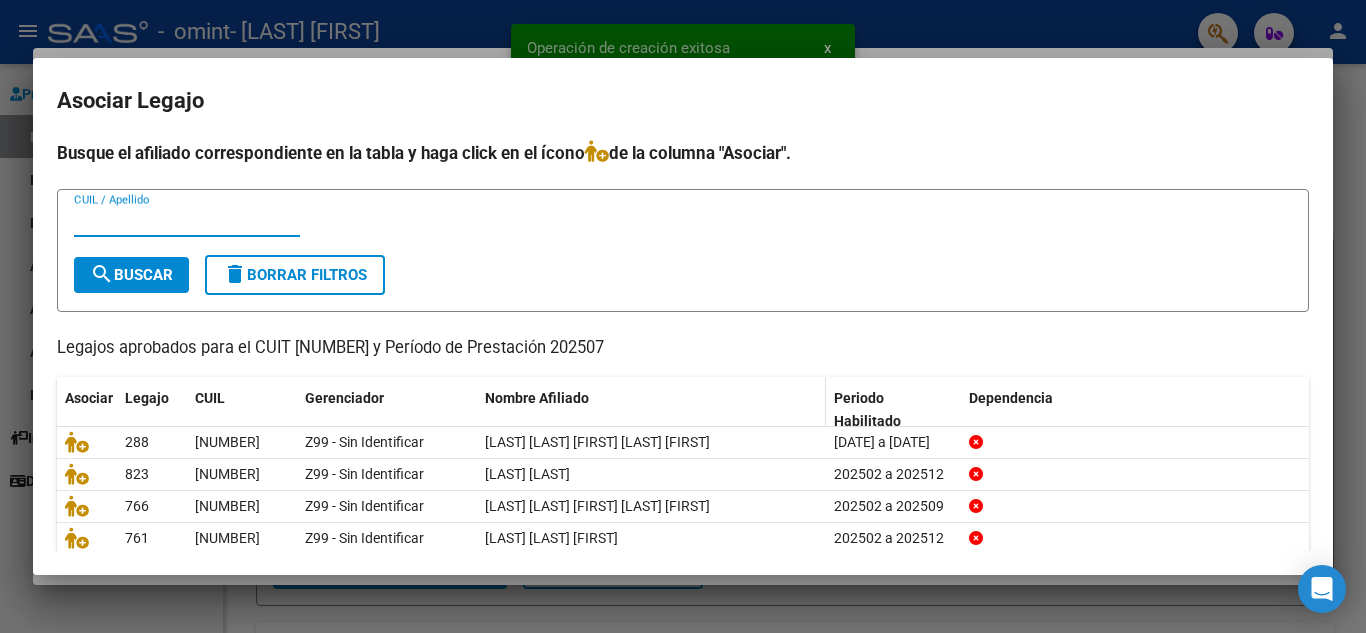 scroll, scrollTop: 100, scrollLeft: 0, axis: vertical 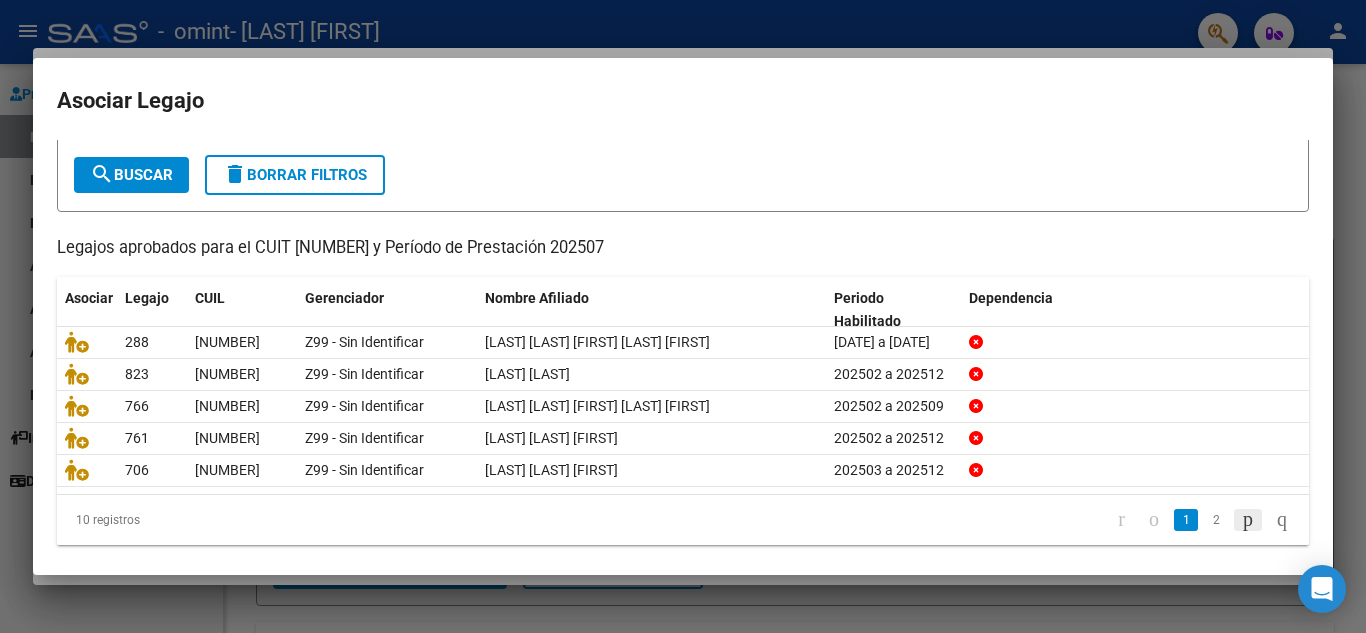 click 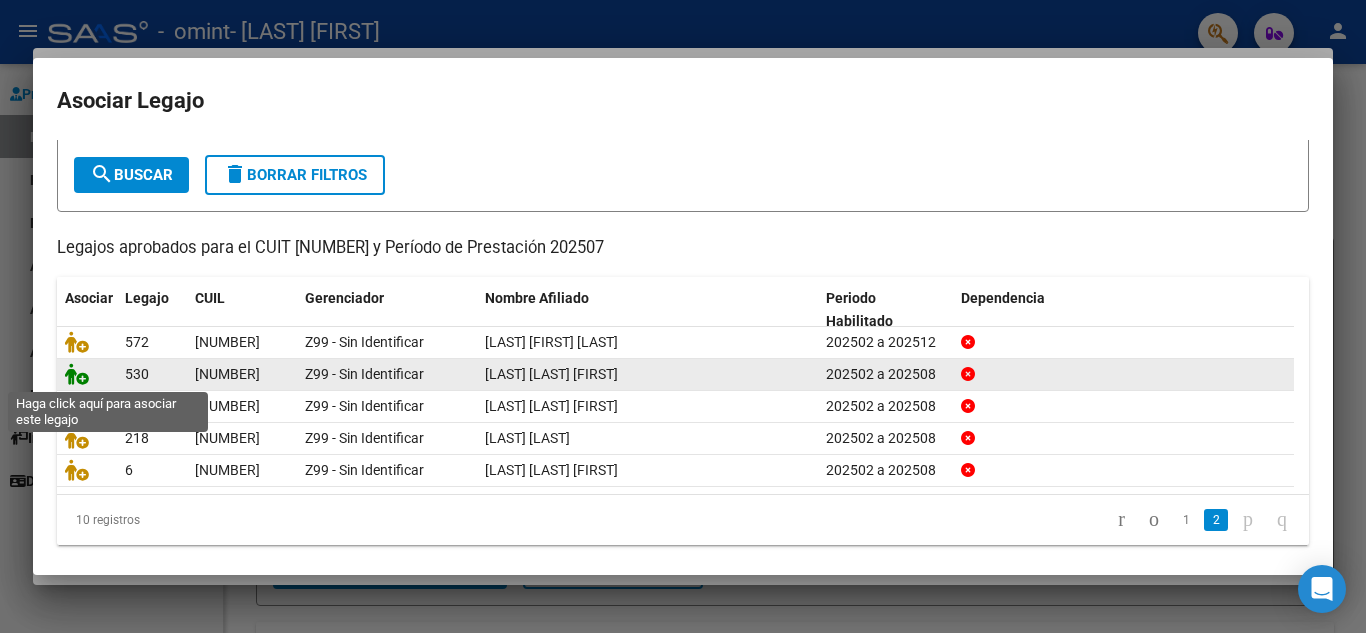 click 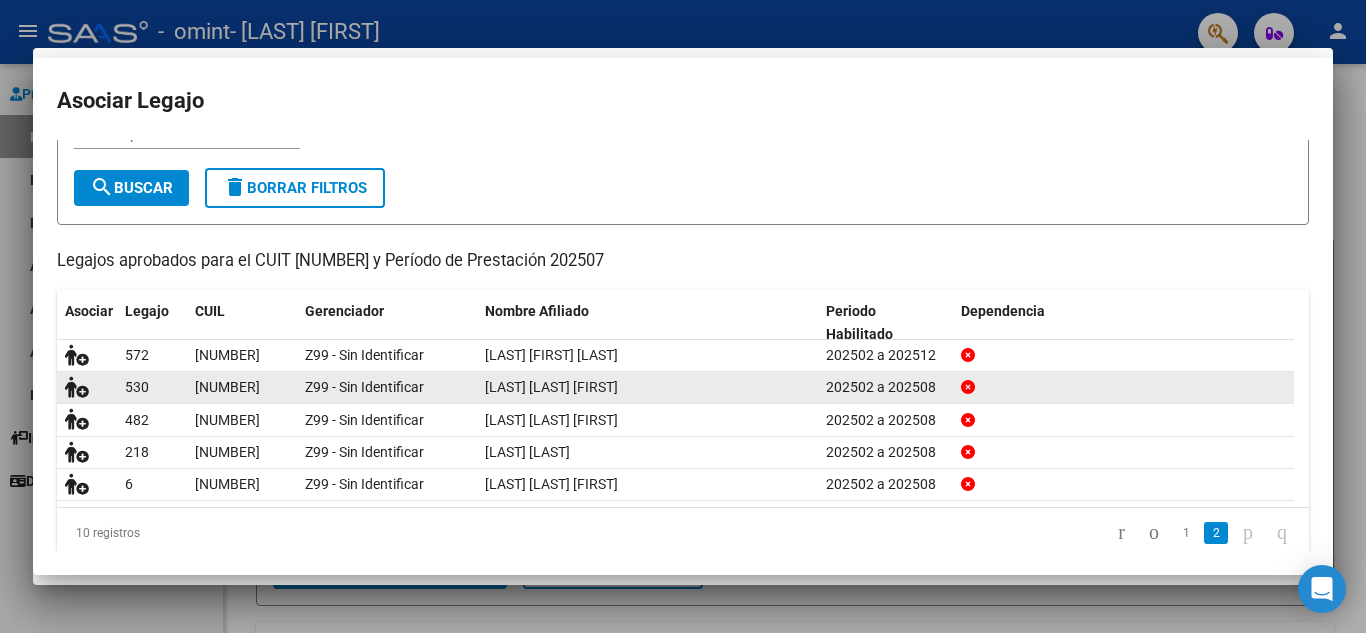 scroll, scrollTop: 0, scrollLeft: 0, axis: both 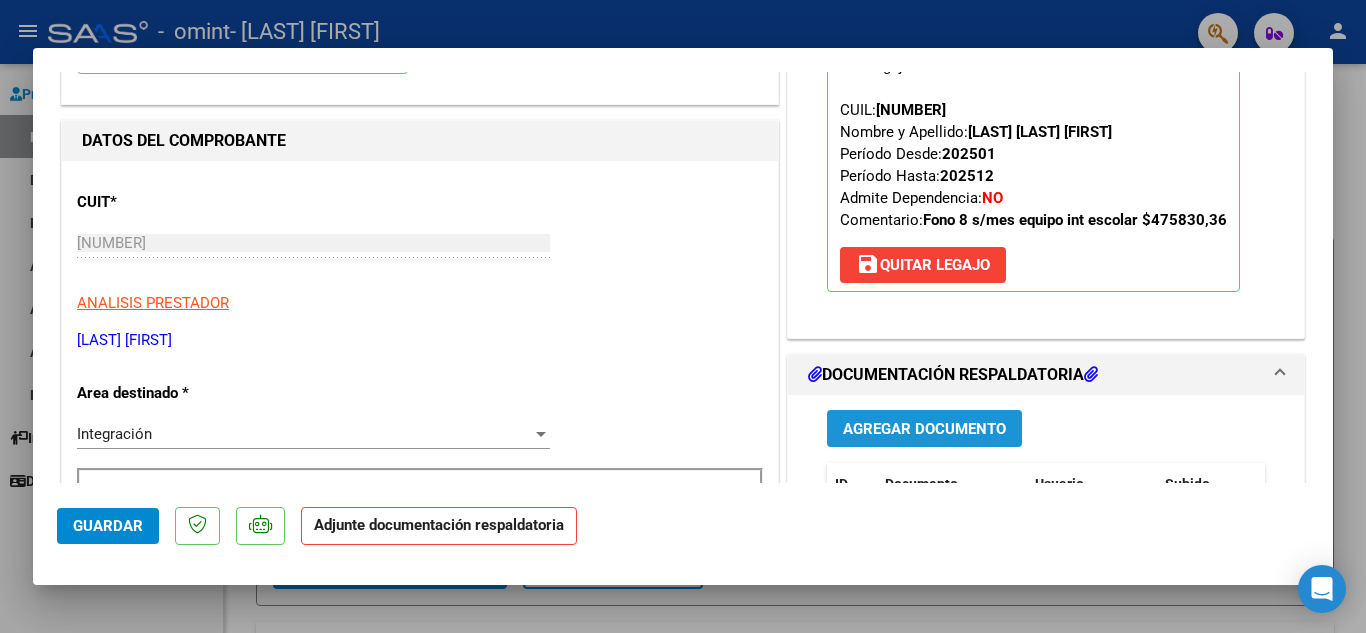 click on "Agregar Documento" at bounding box center [924, 429] 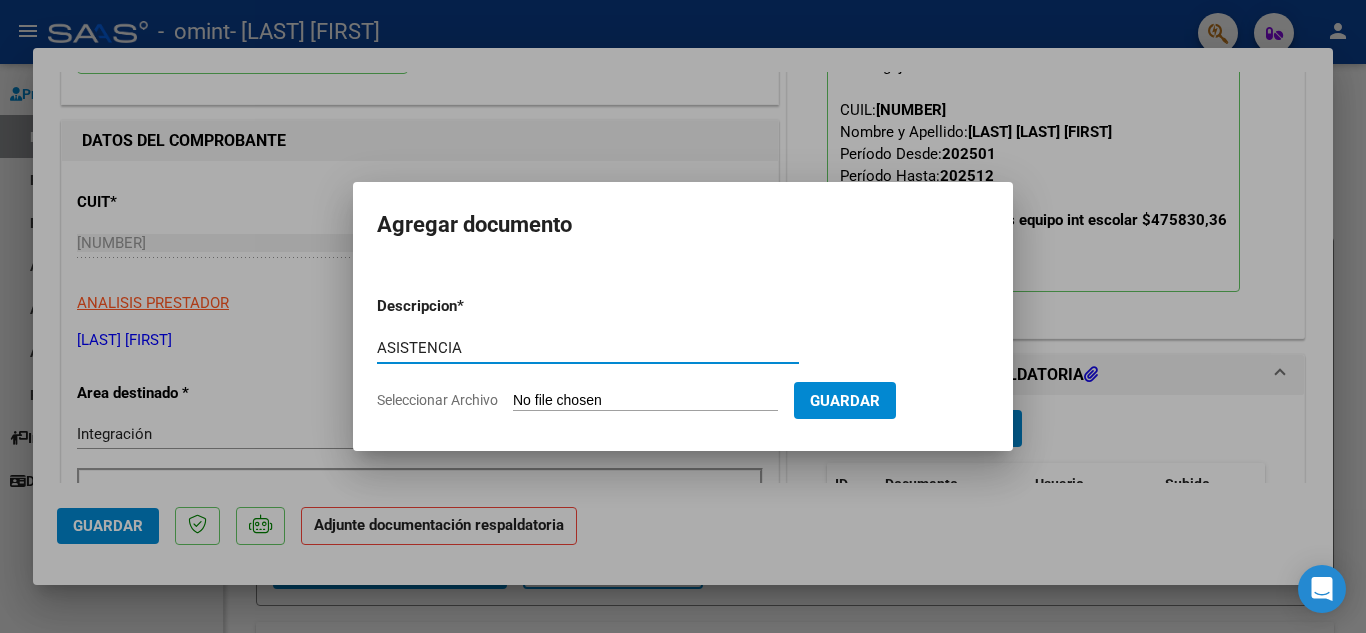 type on "ASISTENCIA" 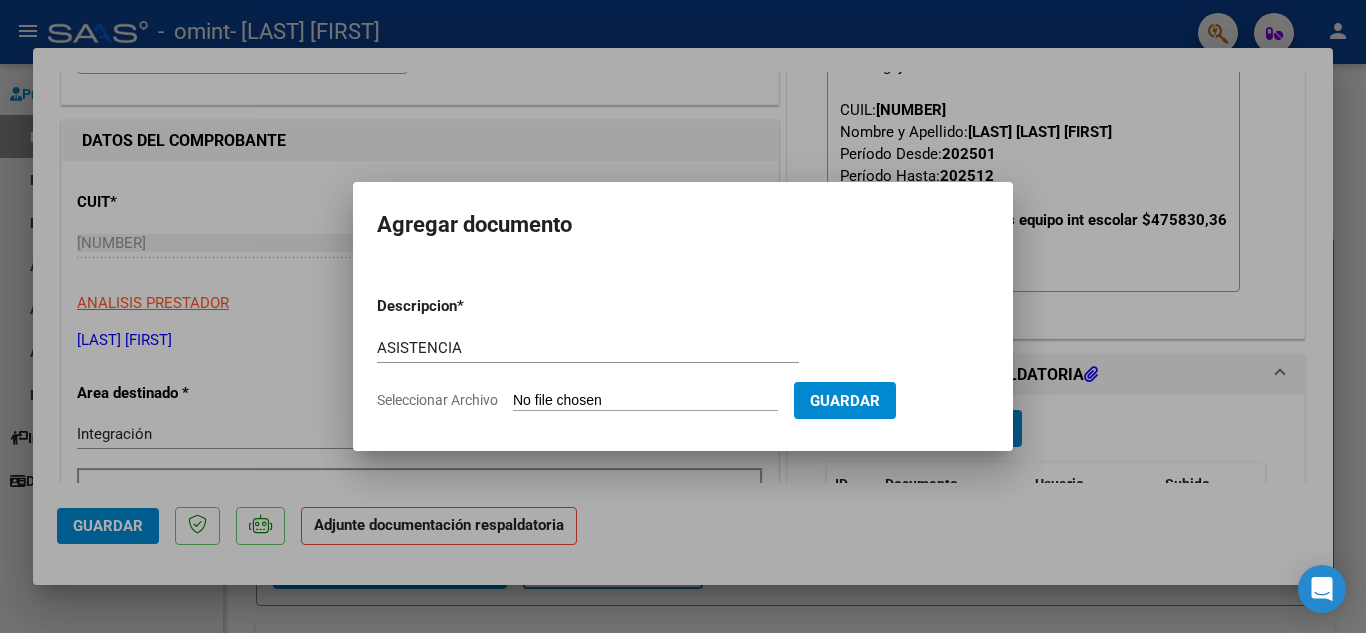click on "Seleccionar Archivo" at bounding box center (645, 401) 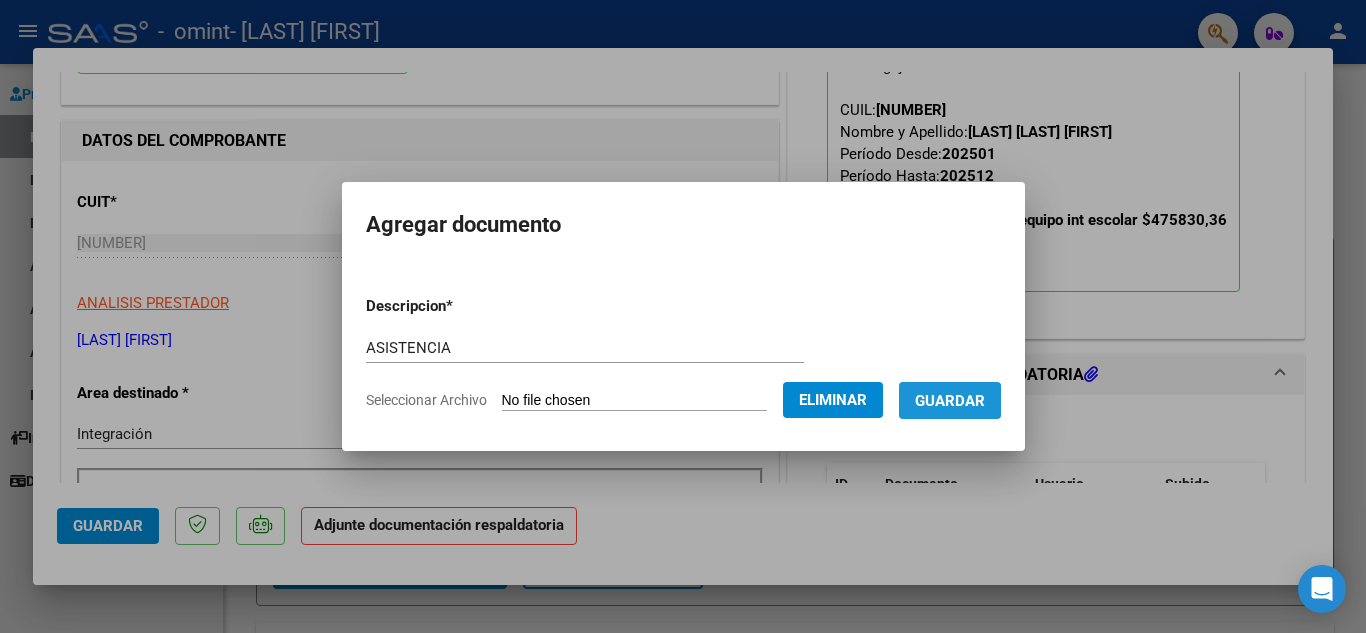 click on "Guardar" at bounding box center [950, 401] 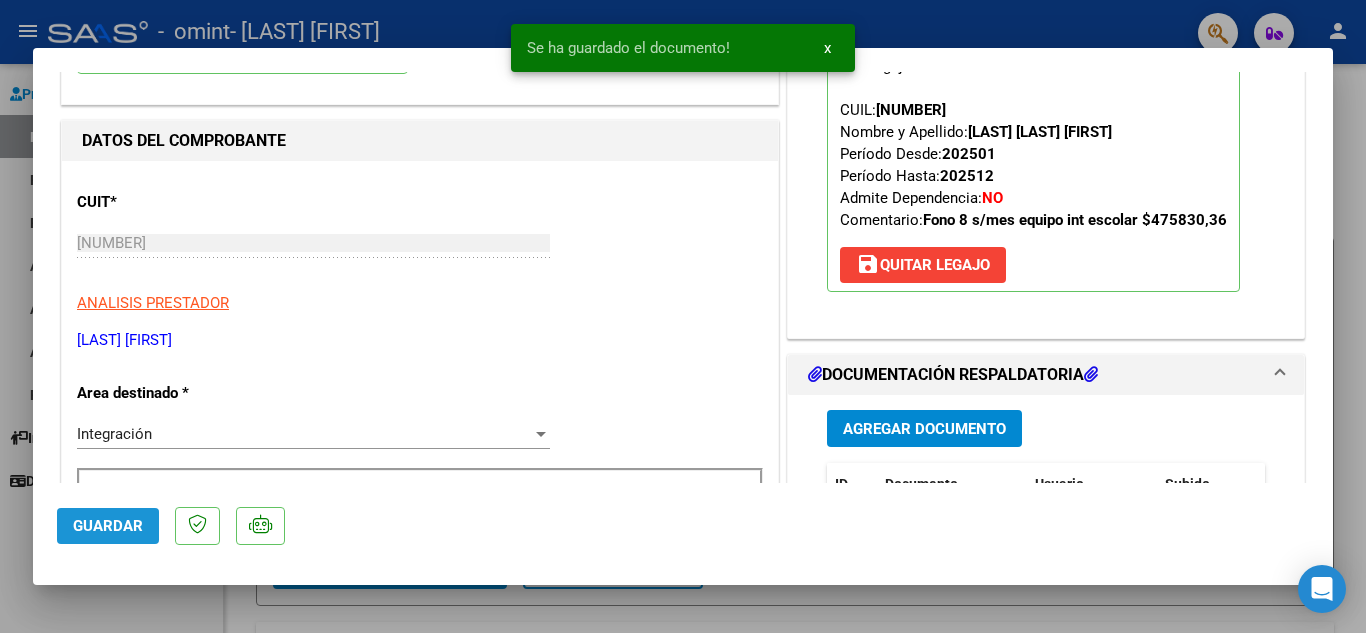 click on "Guardar" 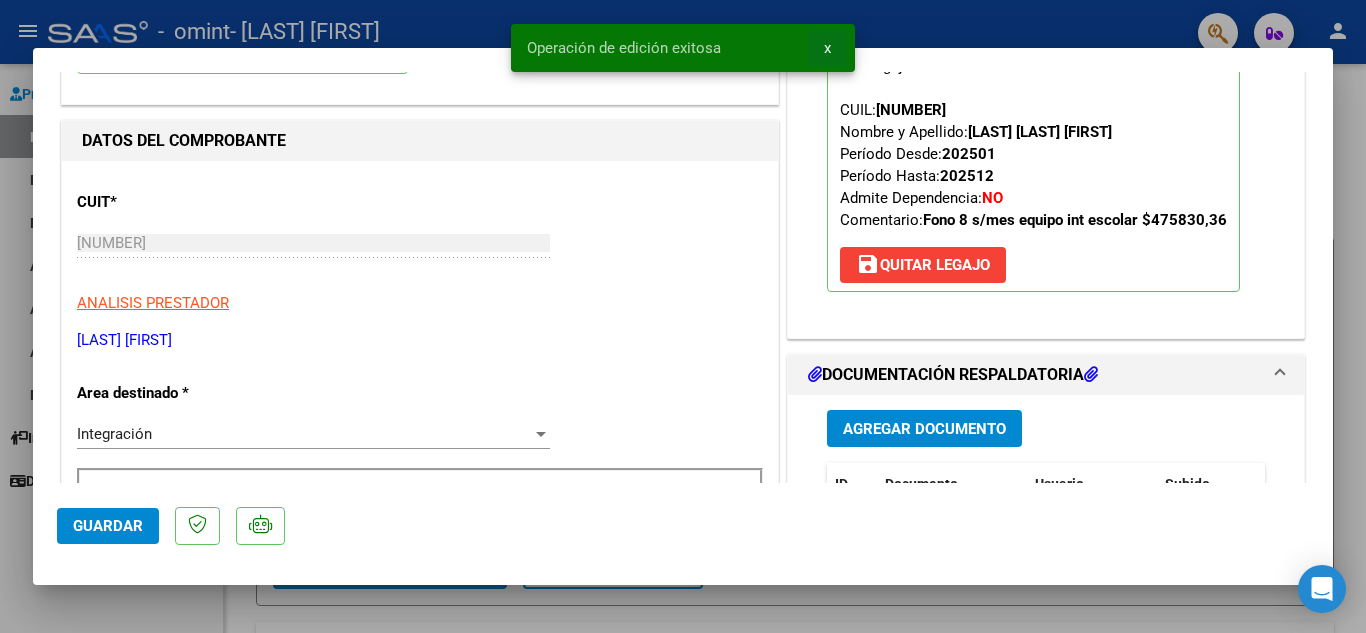 click on "x" at bounding box center (827, 48) 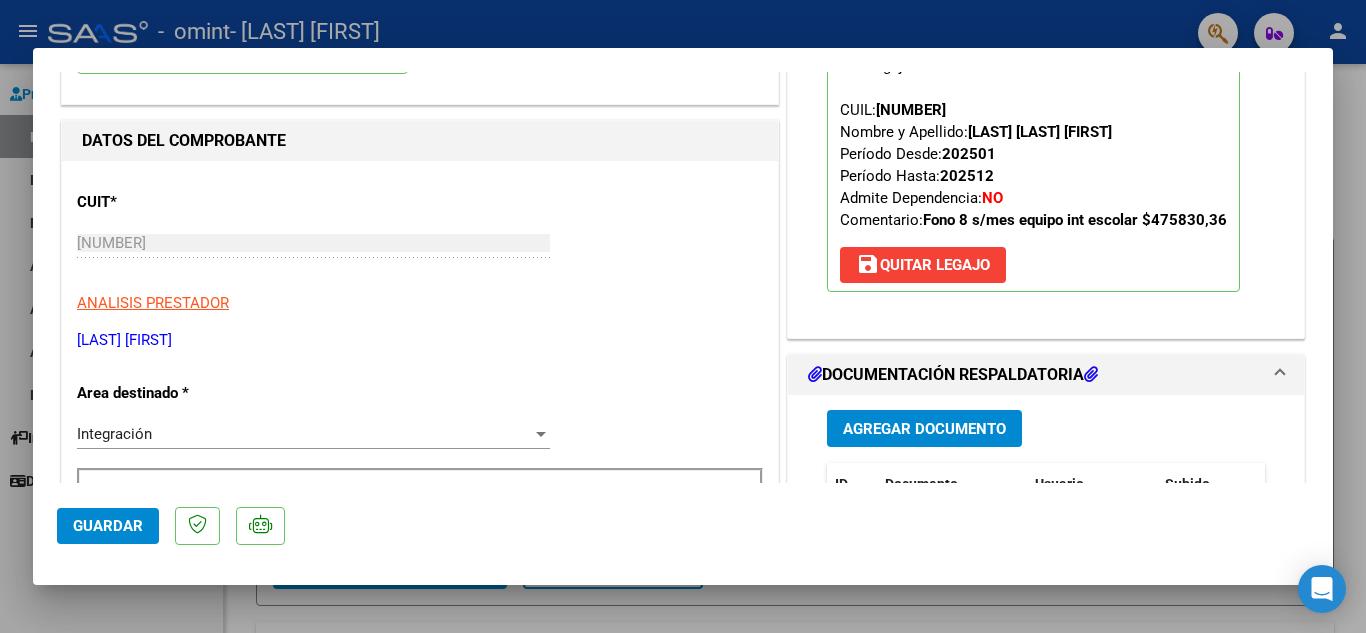 click at bounding box center [683, 316] 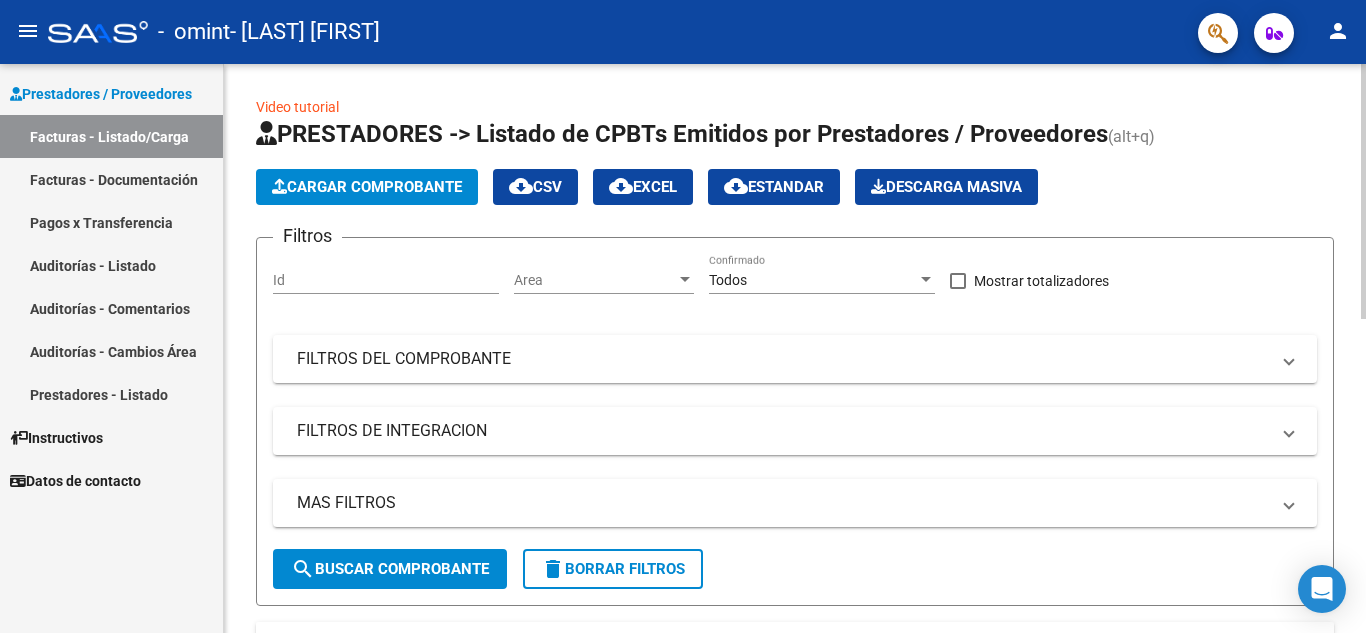 click on "Cargar Comprobante" 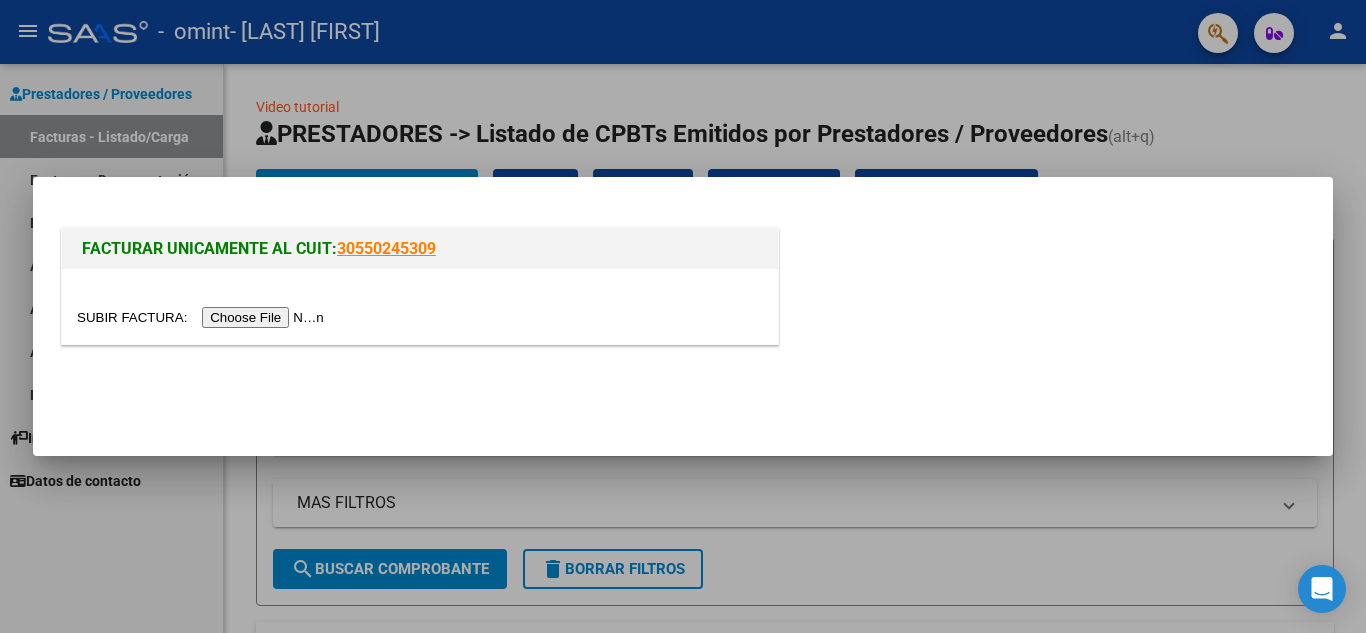 click at bounding box center [203, 317] 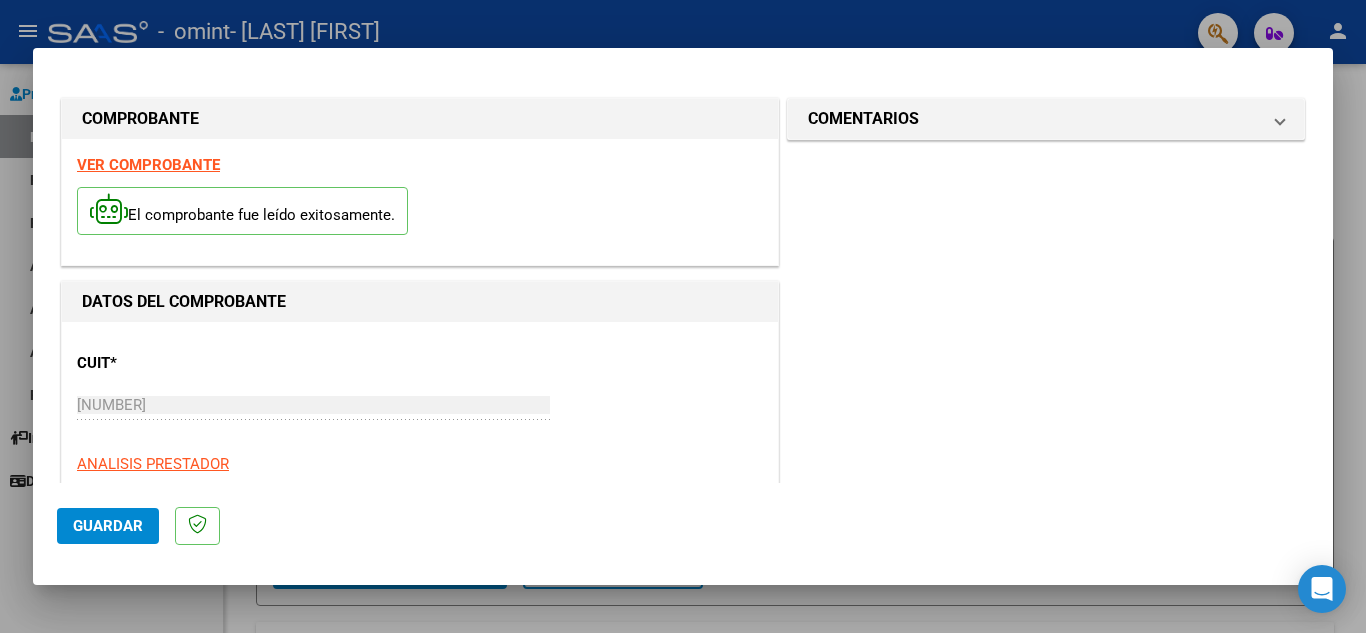 scroll, scrollTop: 300, scrollLeft: 0, axis: vertical 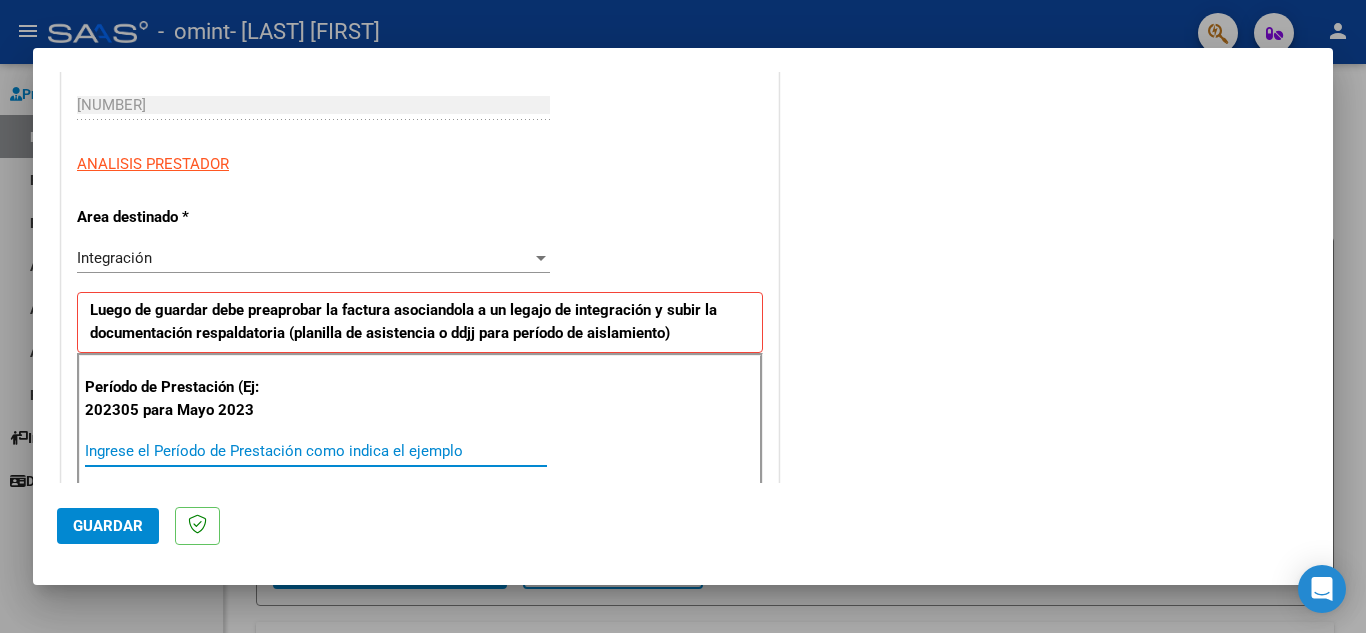 click on "Ingrese el Período de Prestación como indica el ejemplo" at bounding box center [316, 451] 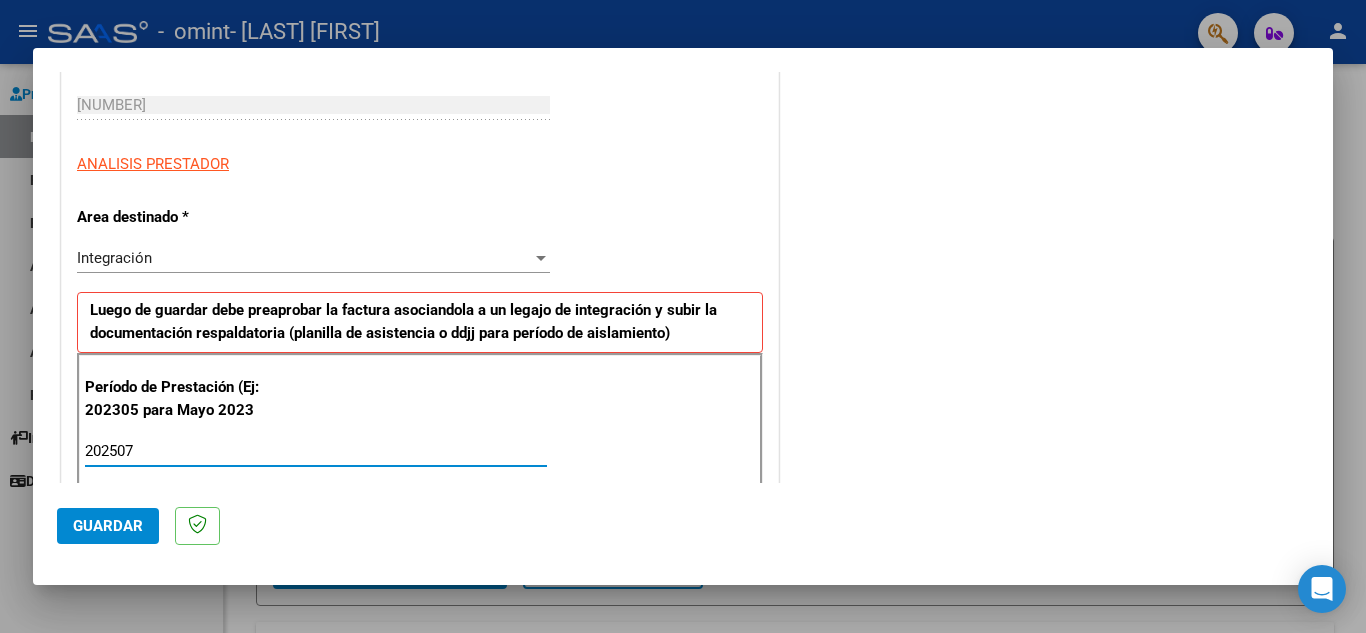 type on "202507" 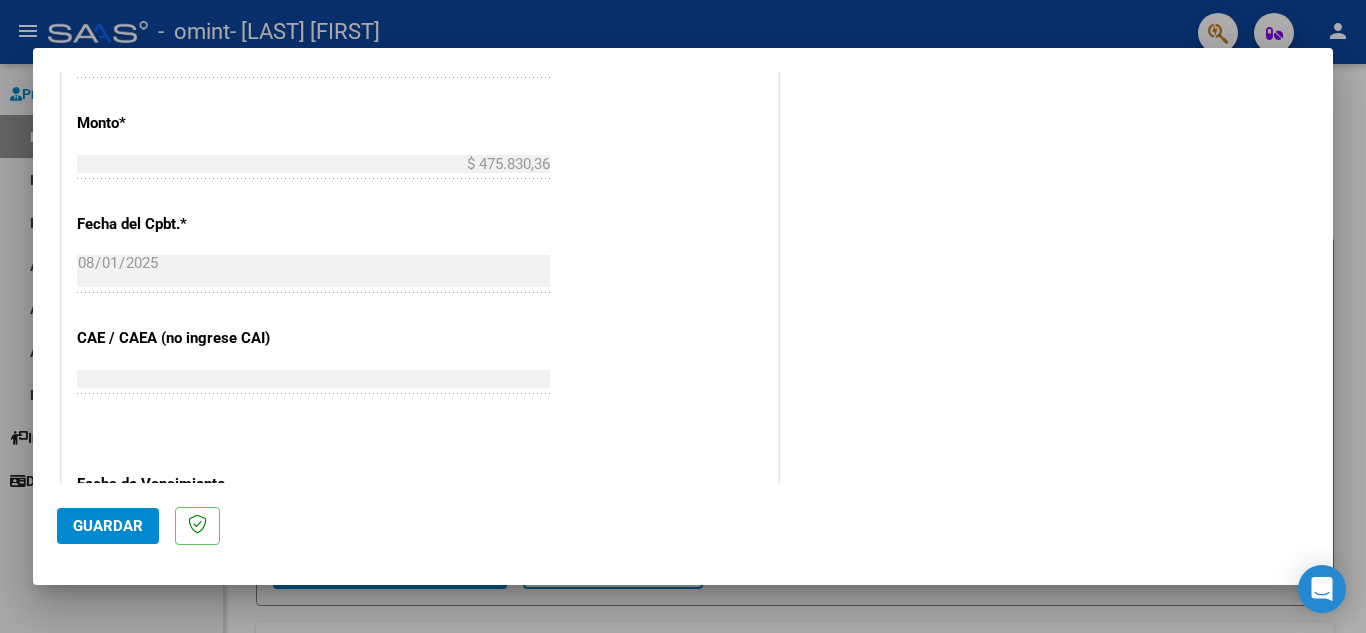 scroll, scrollTop: 1100, scrollLeft: 0, axis: vertical 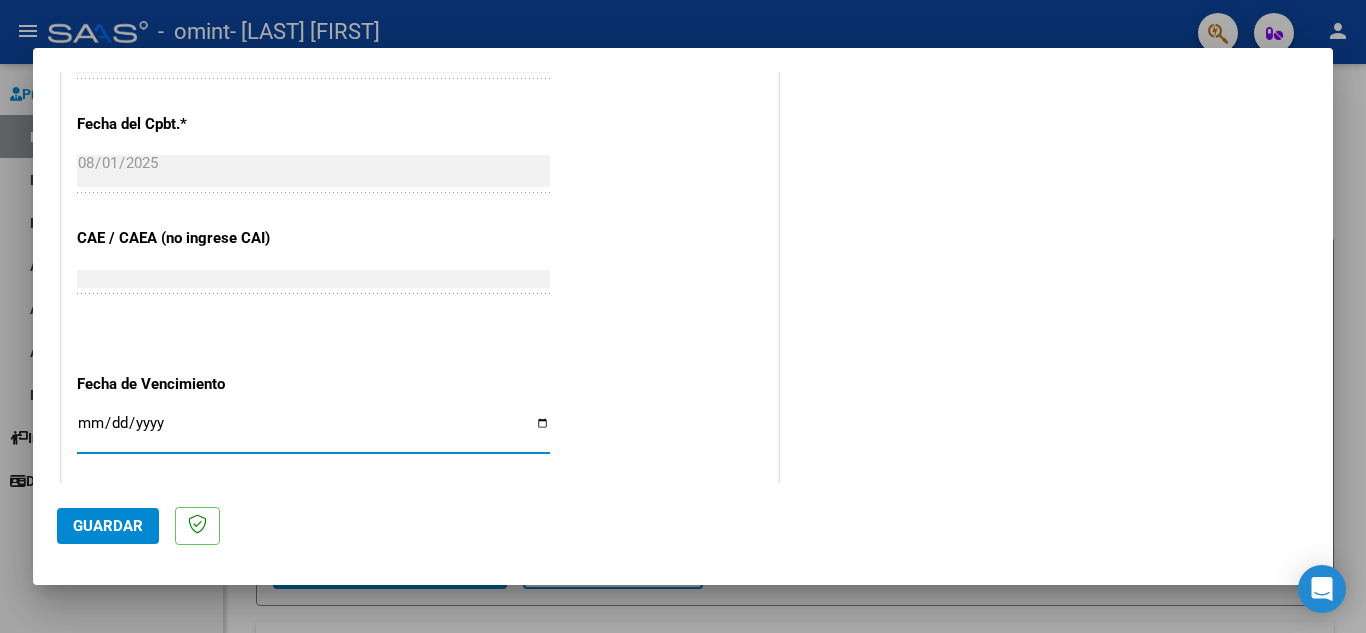 click on "Ingresar la fecha" at bounding box center [313, 431] 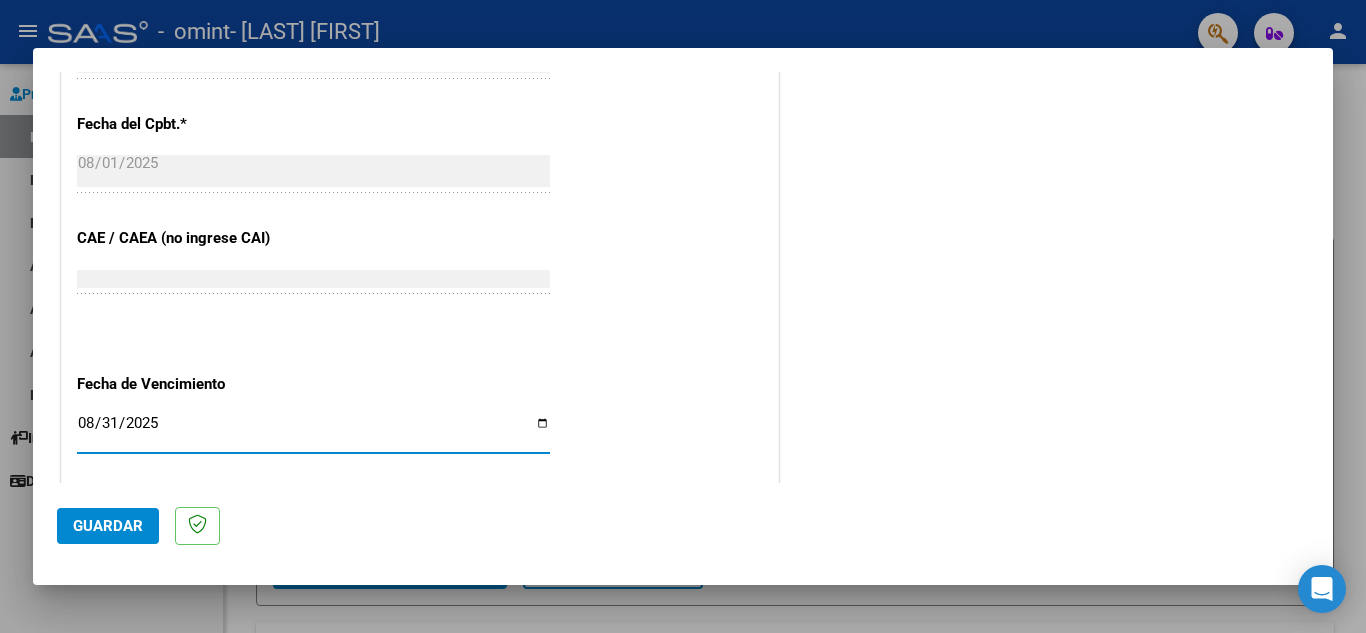 type on "2025-08-31" 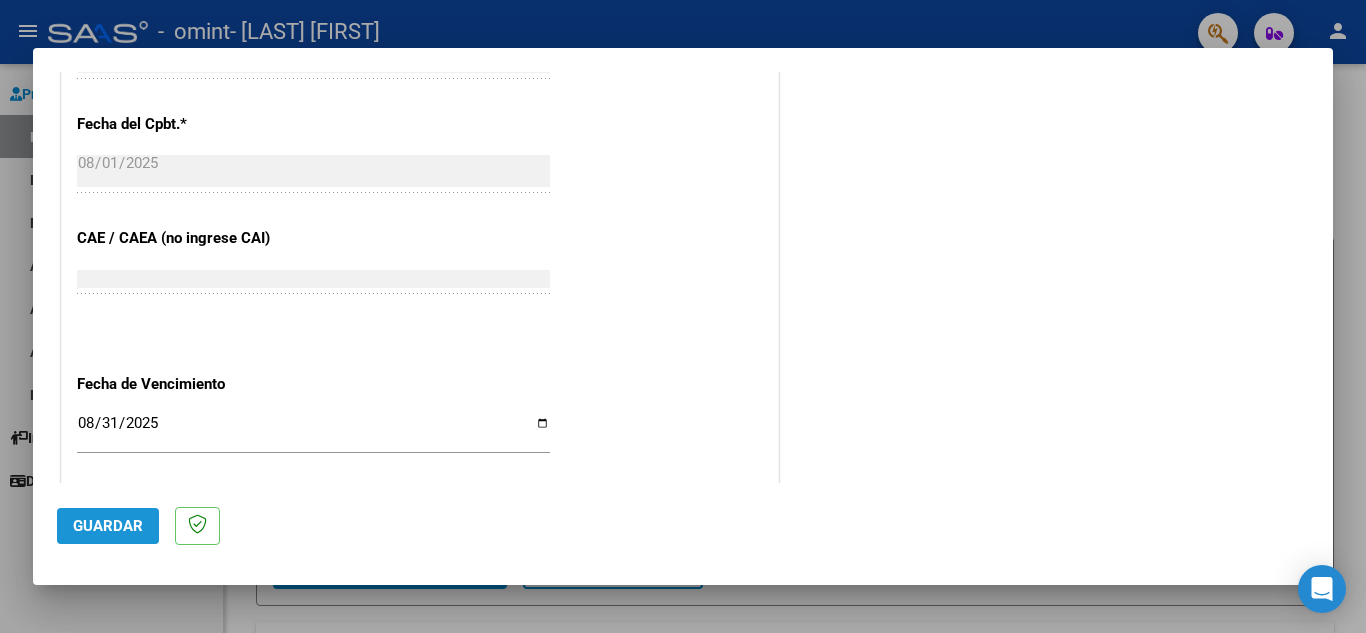 click on "Guardar" 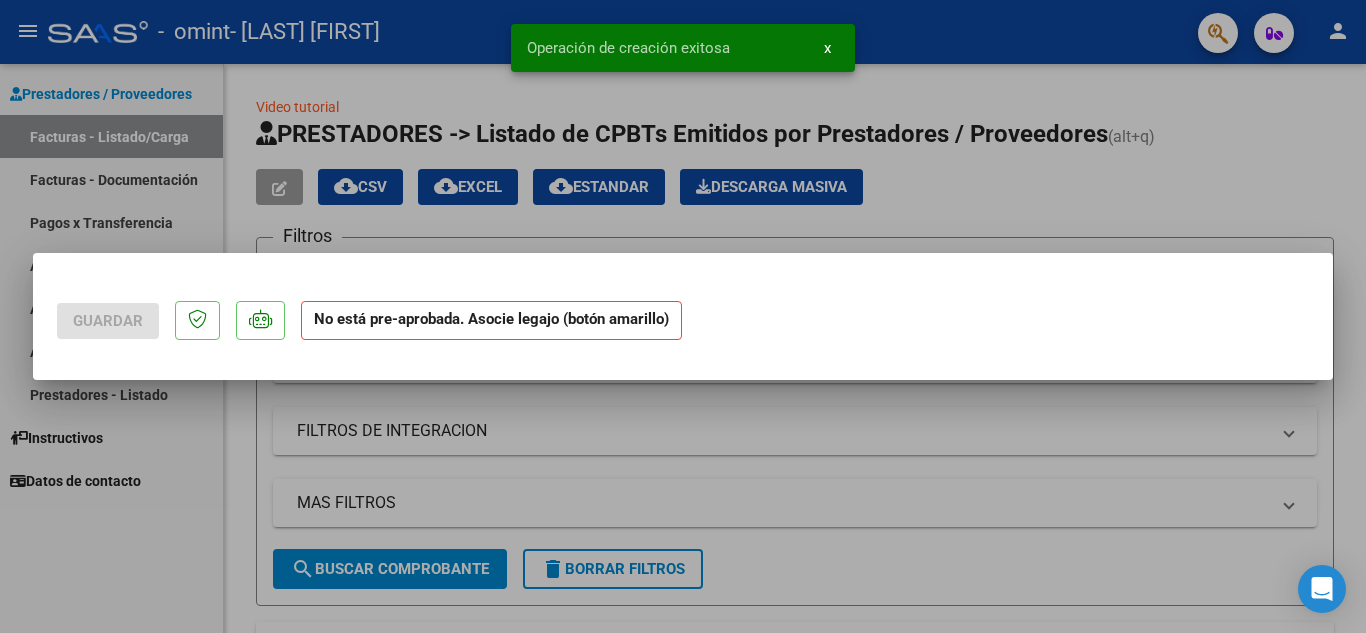 scroll, scrollTop: 0, scrollLeft: 0, axis: both 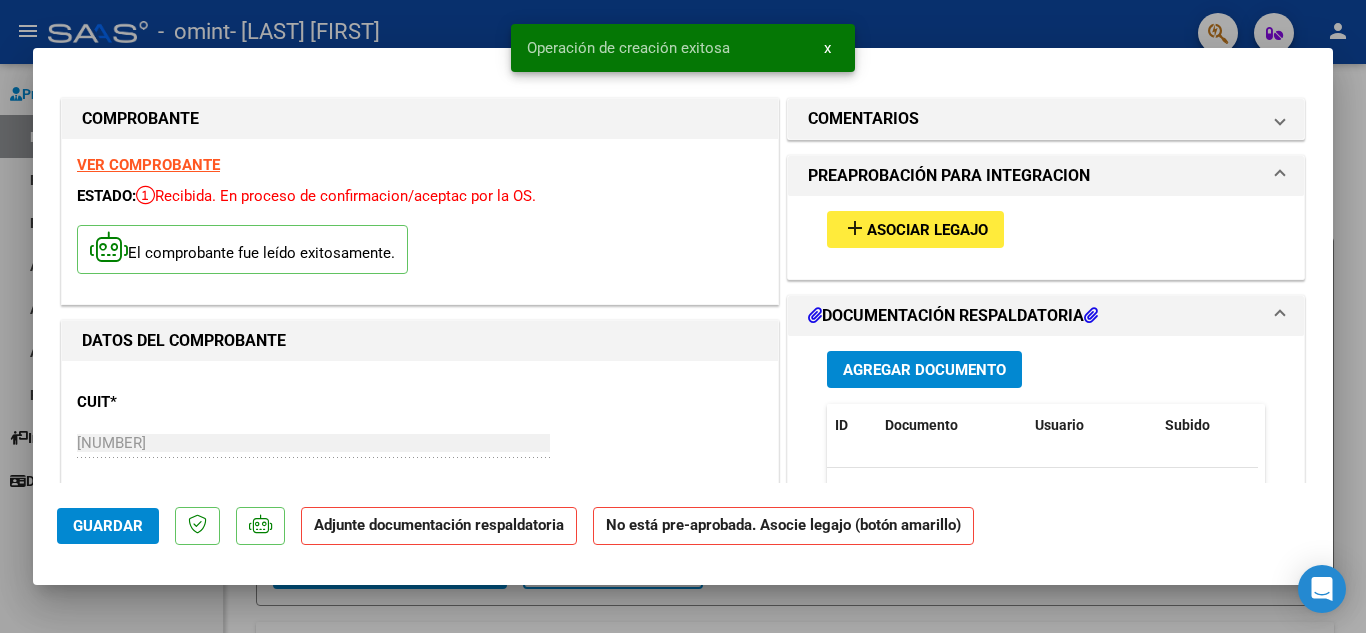 click on "Asociar Legajo" at bounding box center (927, 230) 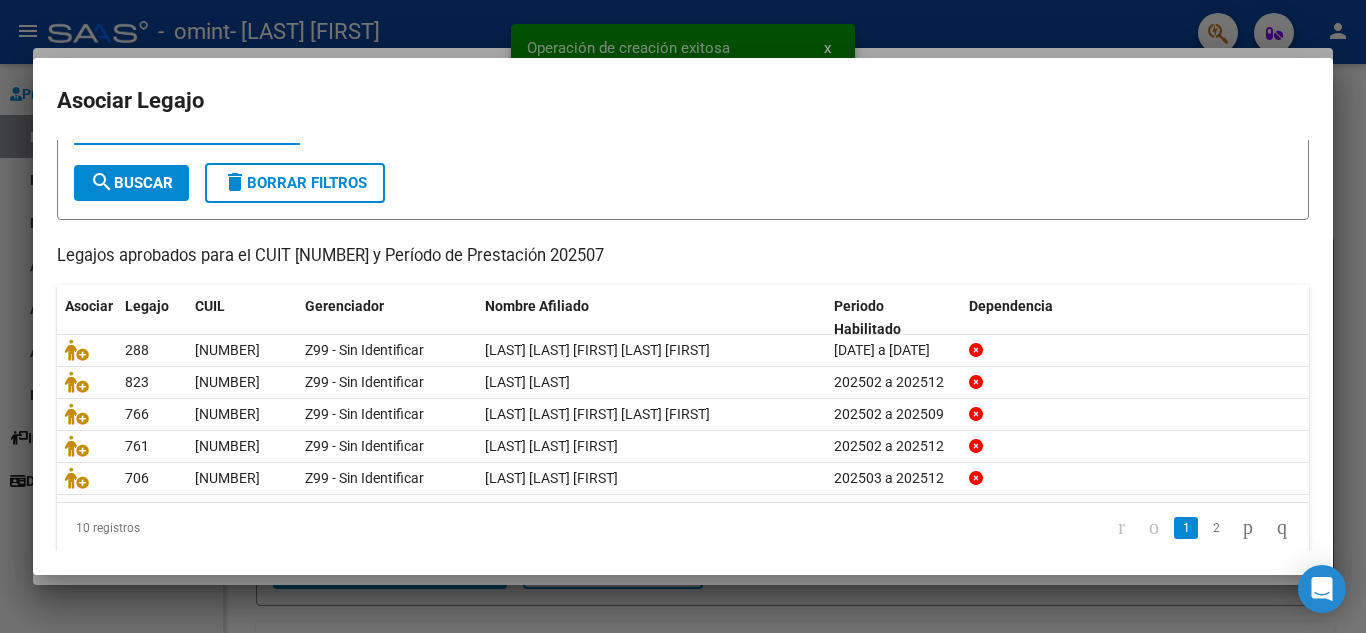scroll, scrollTop: 115, scrollLeft: 0, axis: vertical 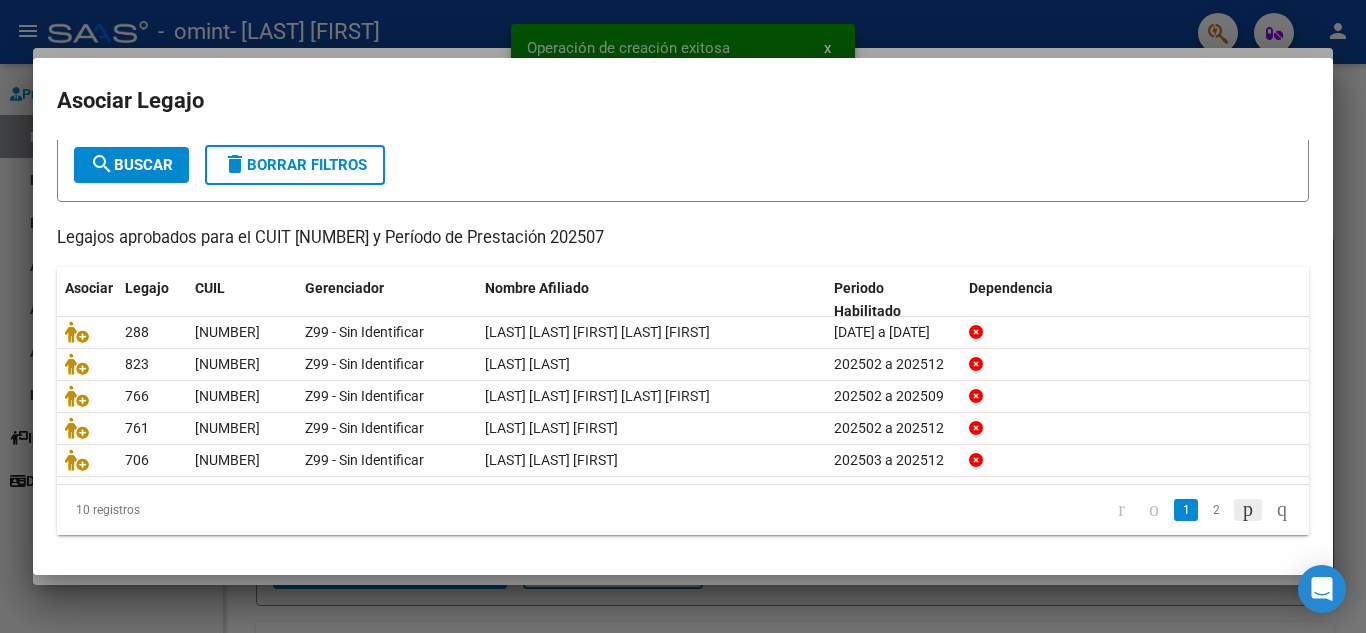 click 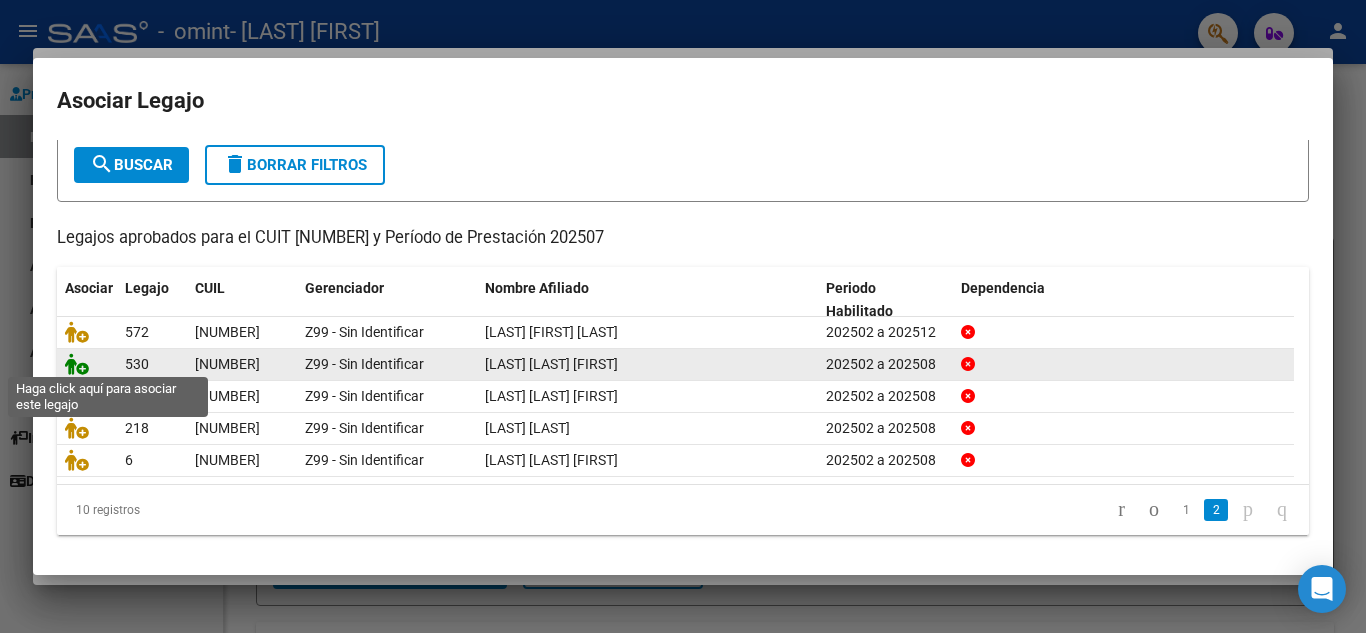 click 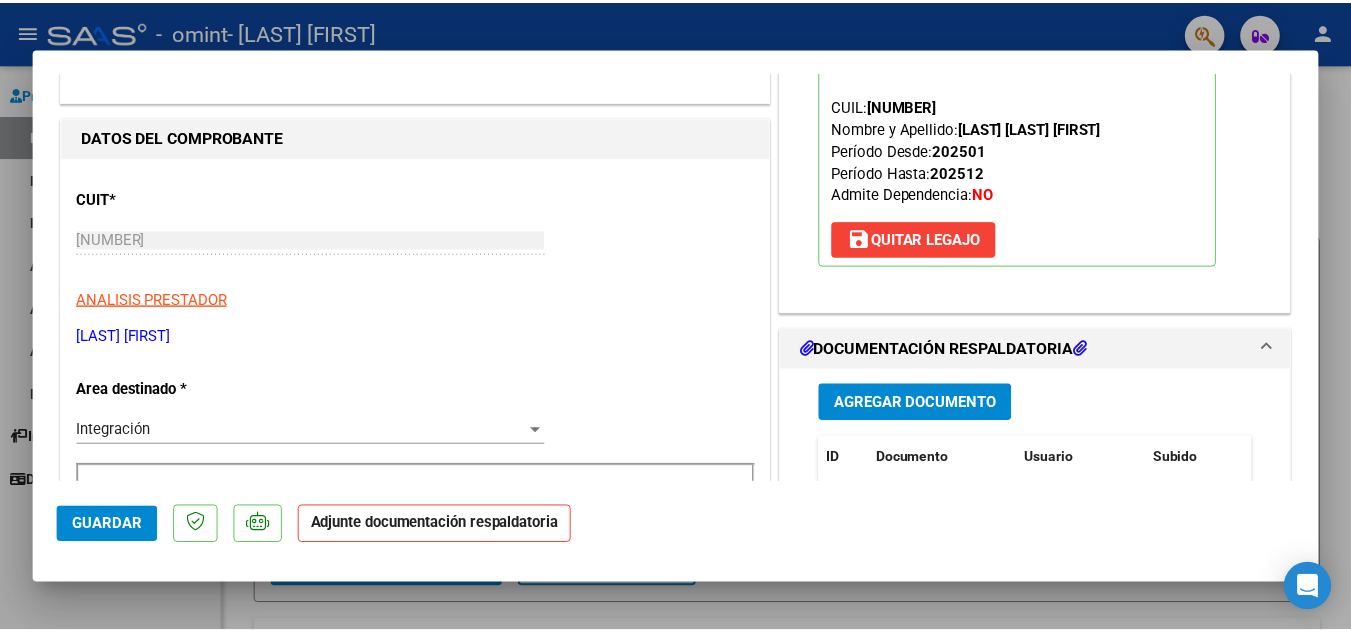 scroll, scrollTop: 300, scrollLeft: 0, axis: vertical 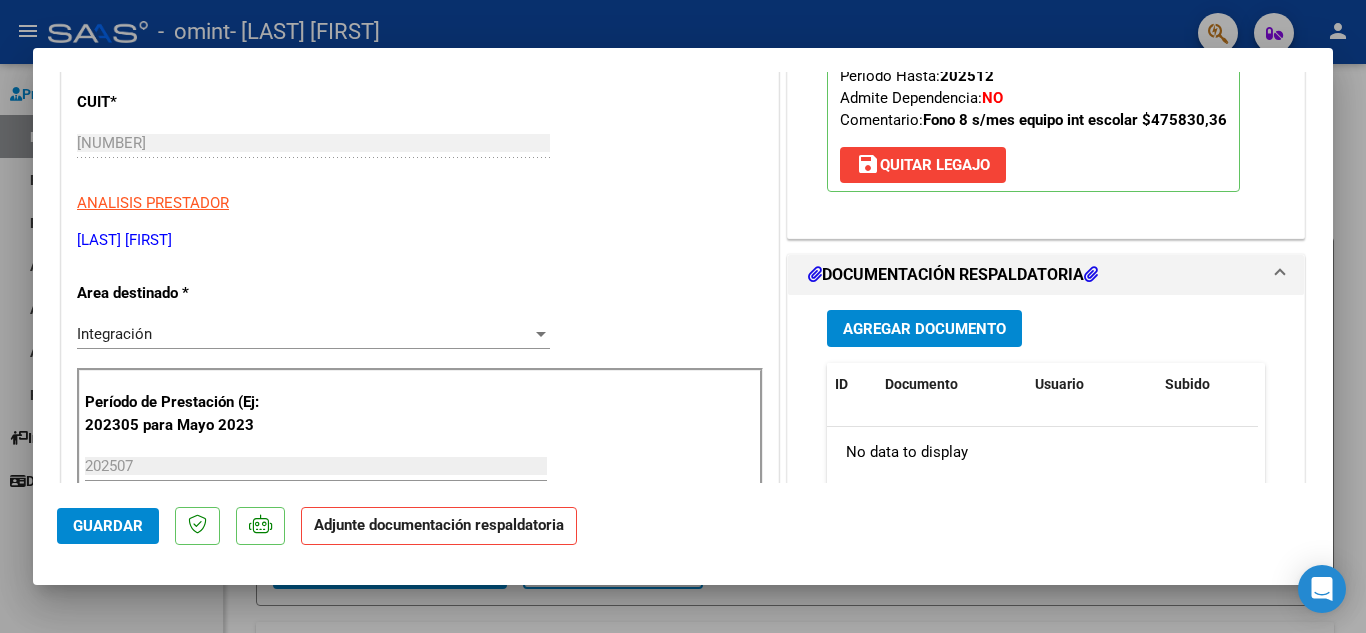 click on "Agregar Documento" at bounding box center (924, 328) 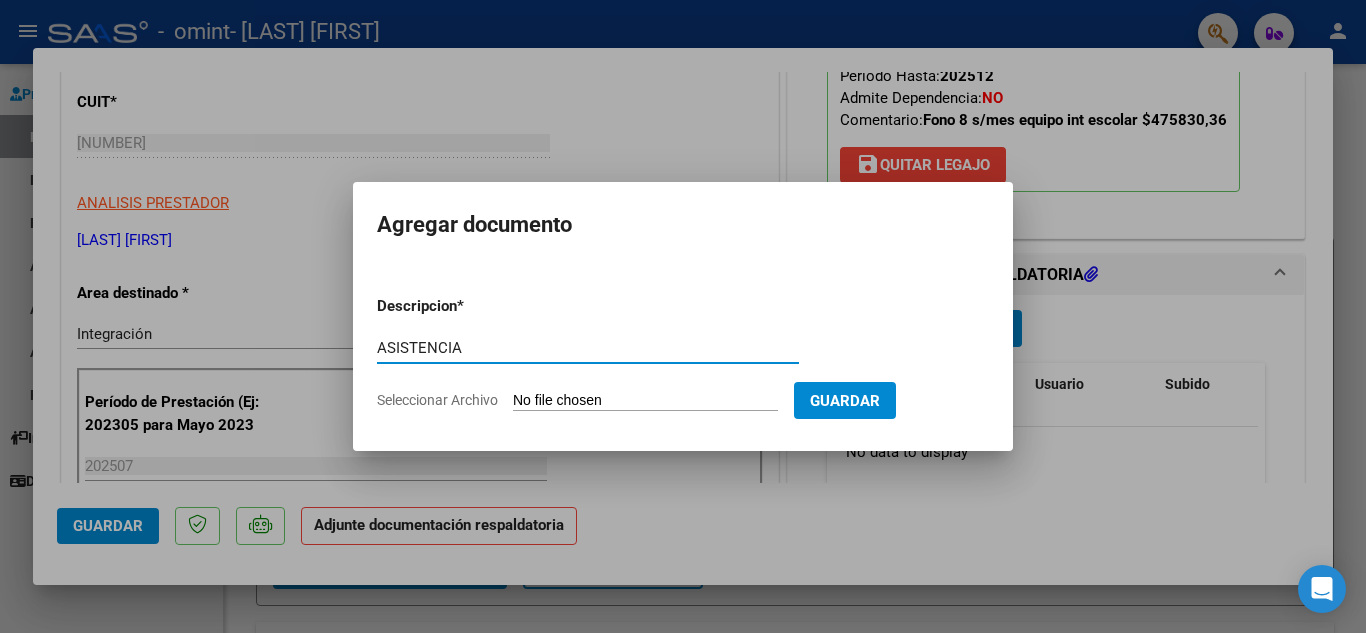 type on "ASISTENCIA" 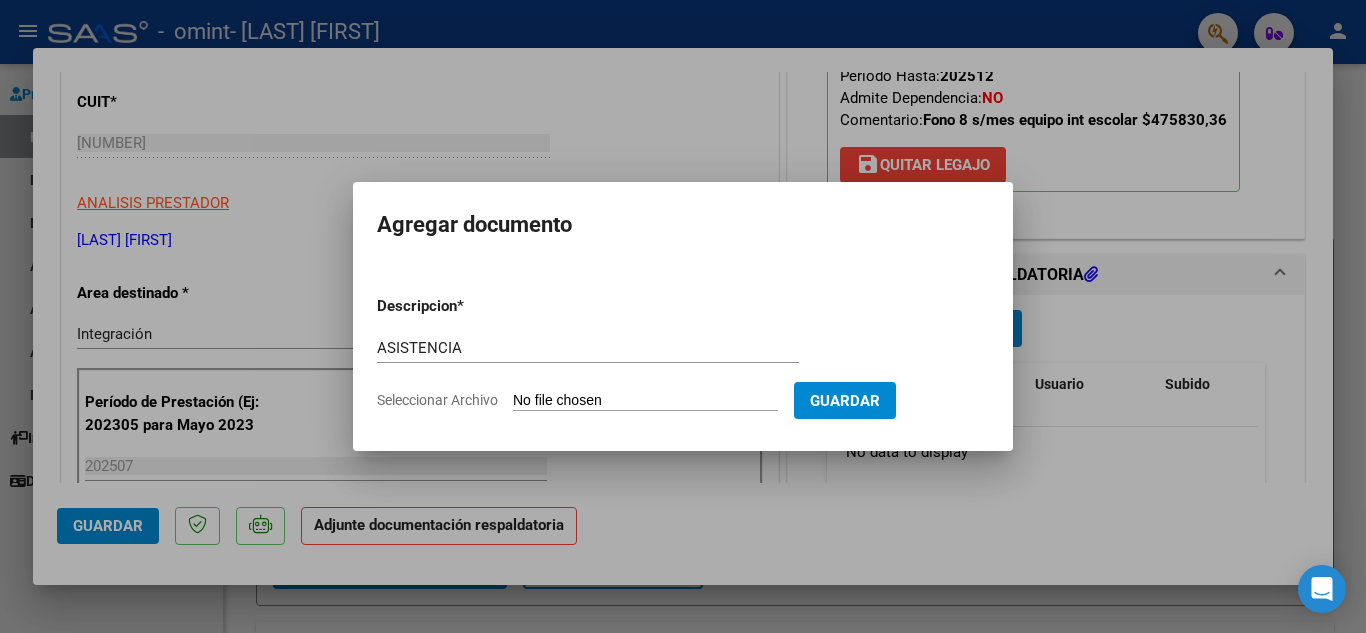 click on "Seleccionar Archivo" at bounding box center (645, 401) 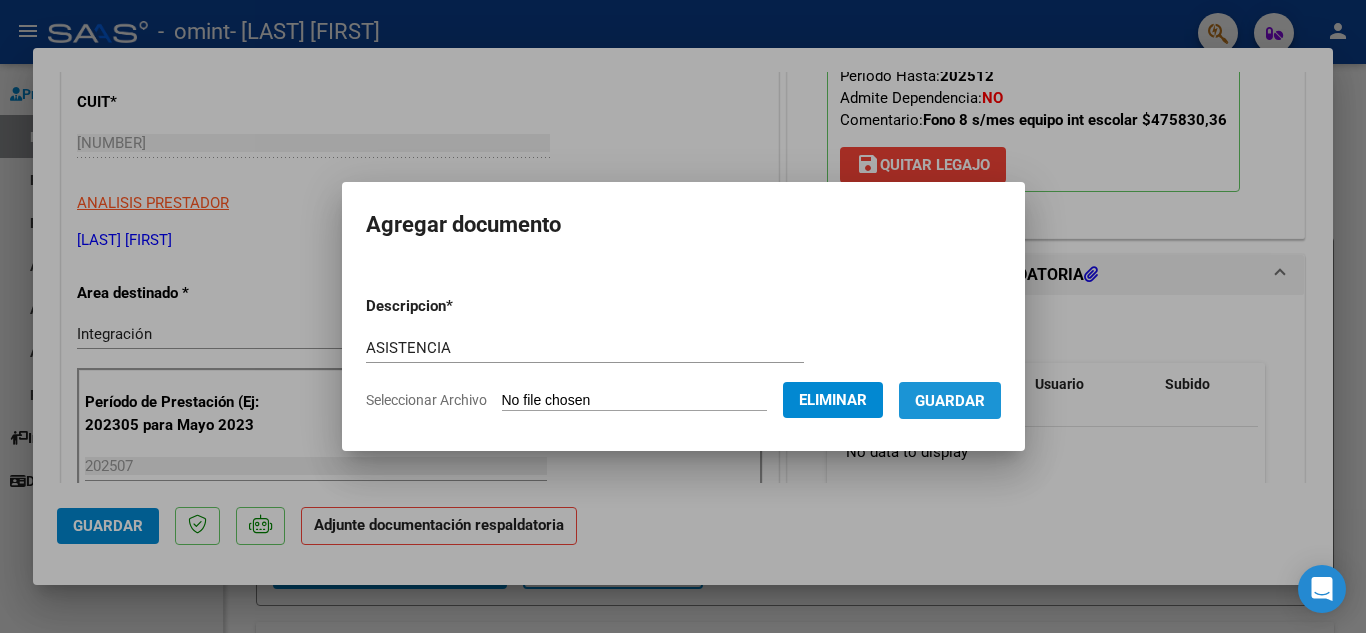 click on "Guardar" at bounding box center (950, 401) 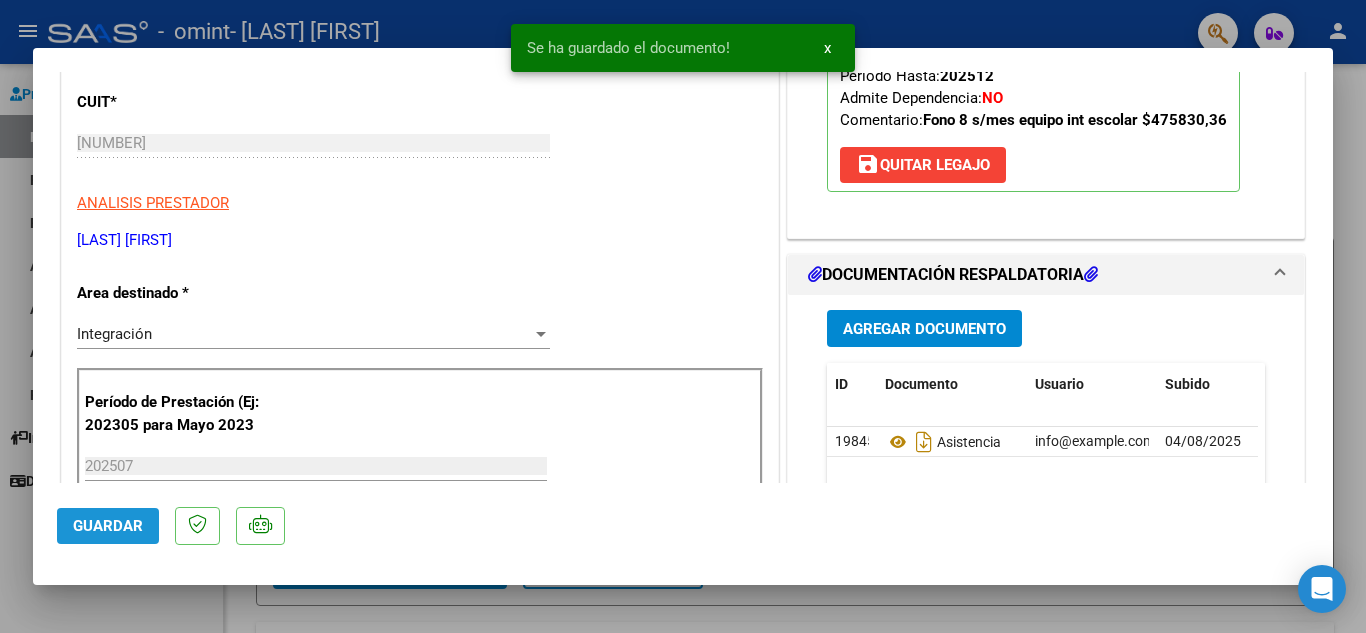 click on "Guardar" 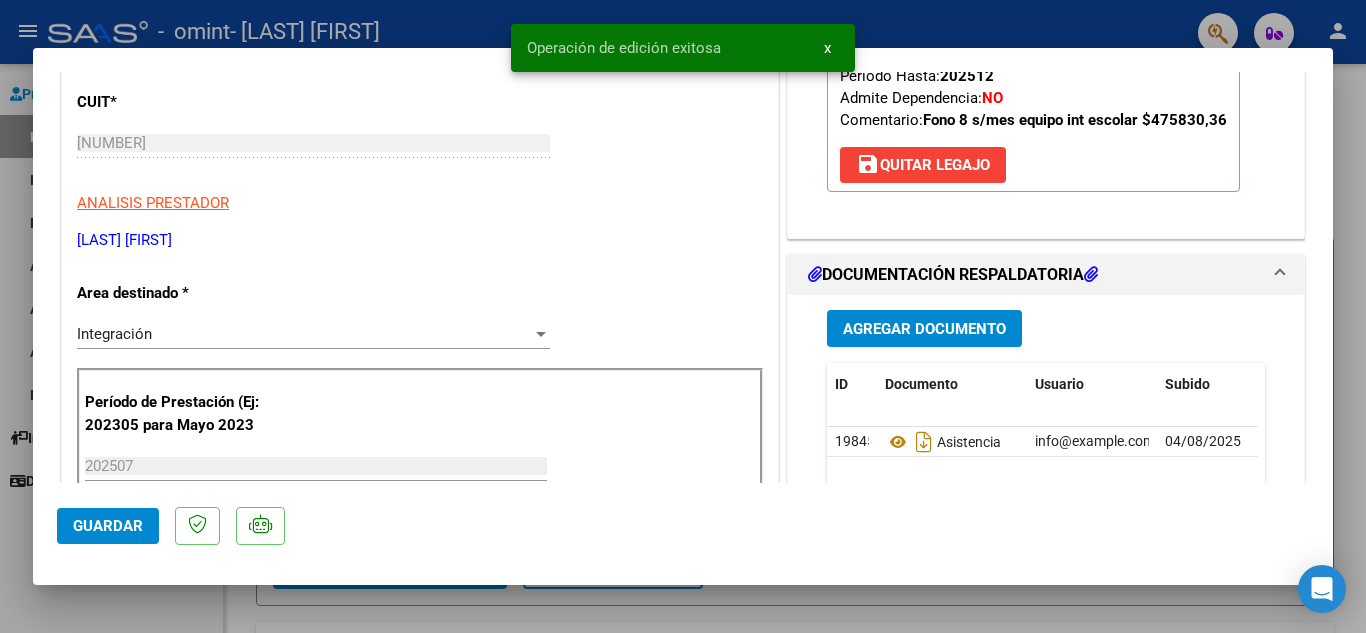 click on "x" at bounding box center [827, 48] 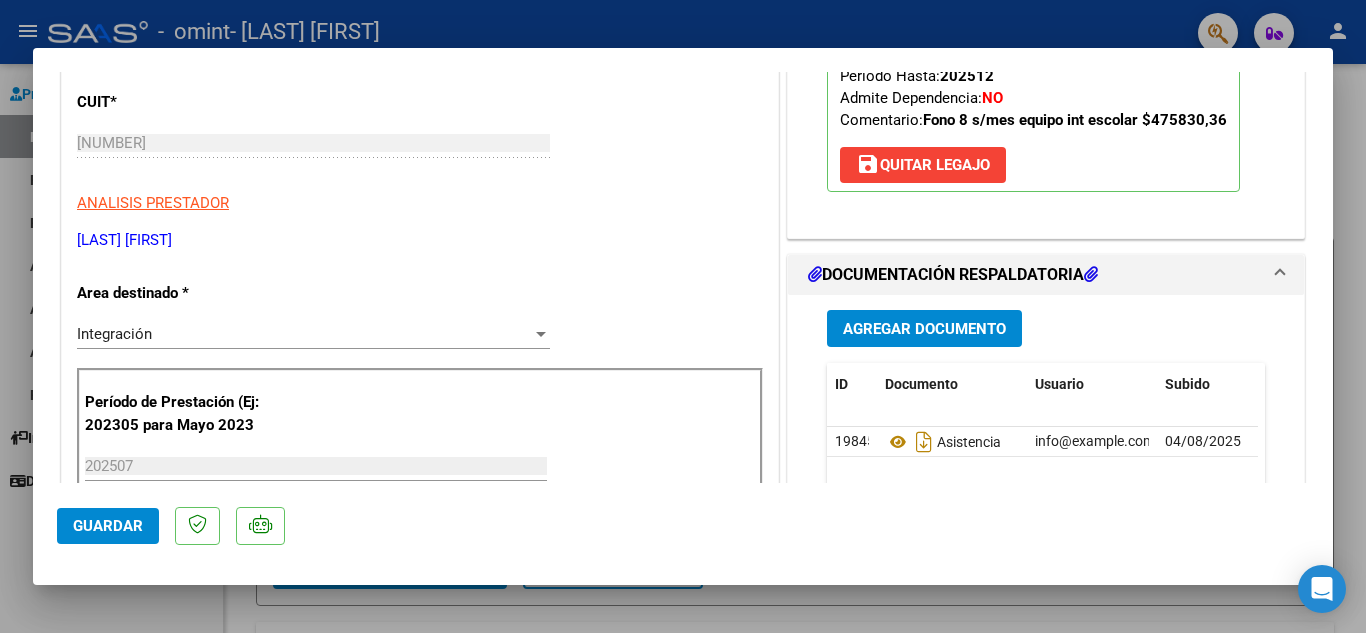 click at bounding box center [683, 316] 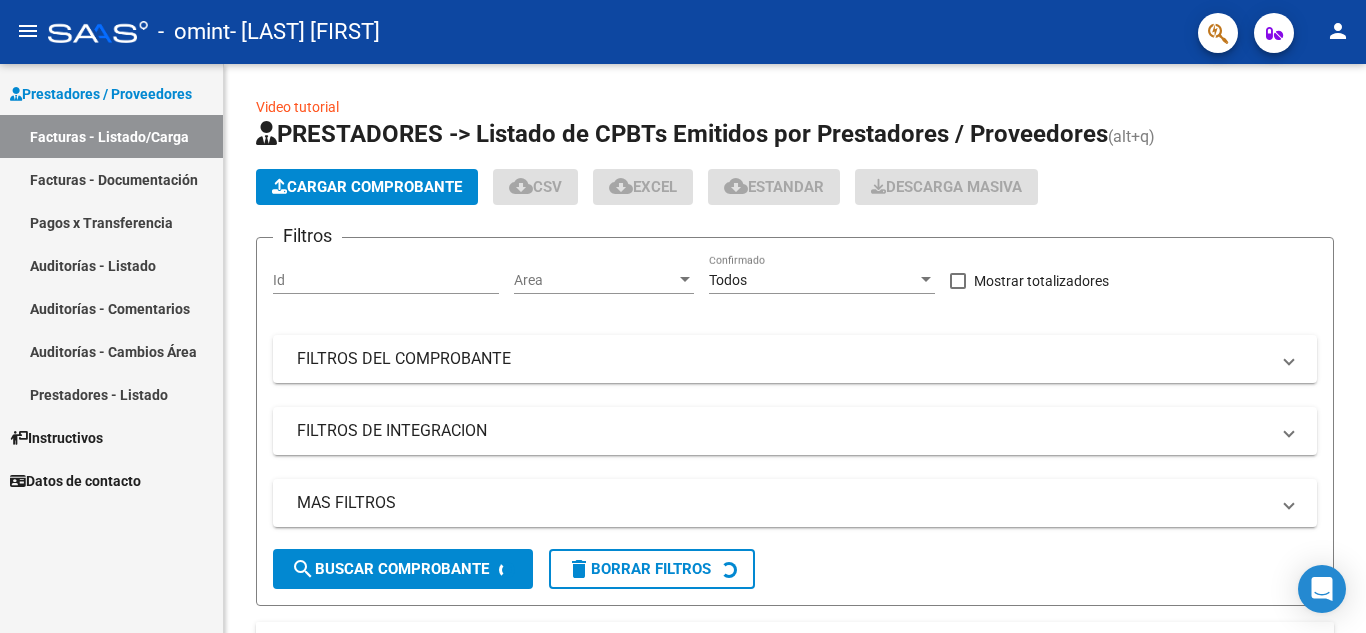 click on "person" 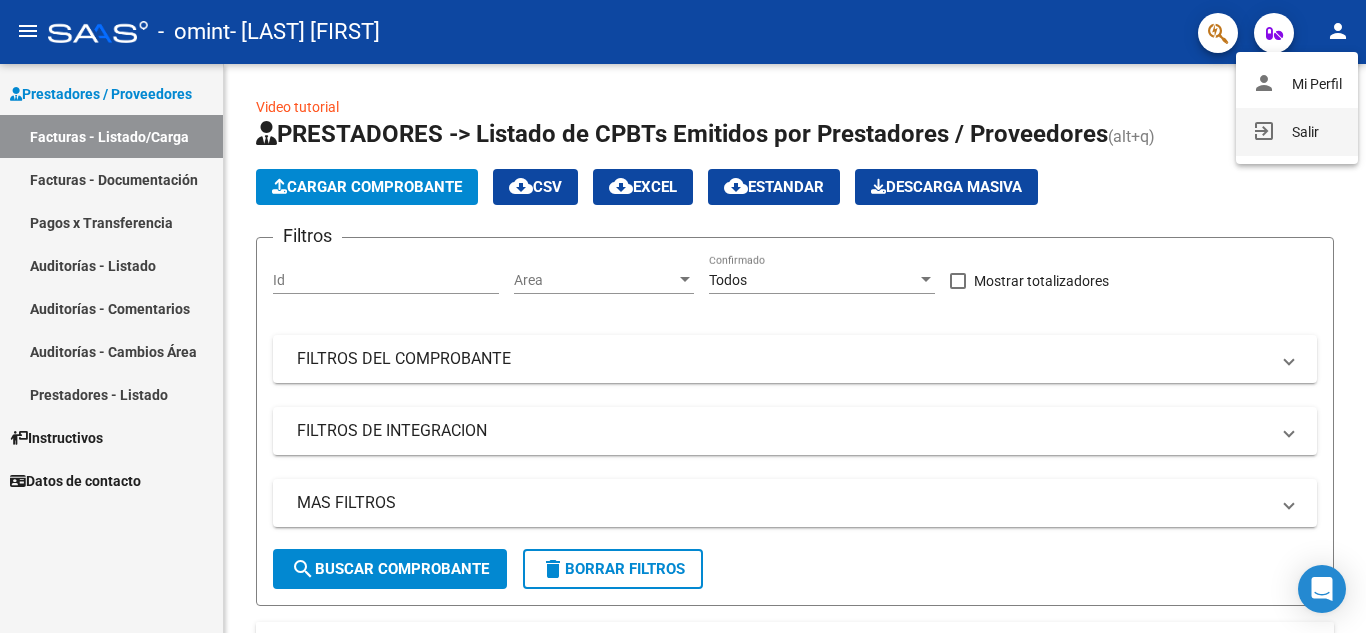 click on "exit_to_app  Salir" at bounding box center [1297, 132] 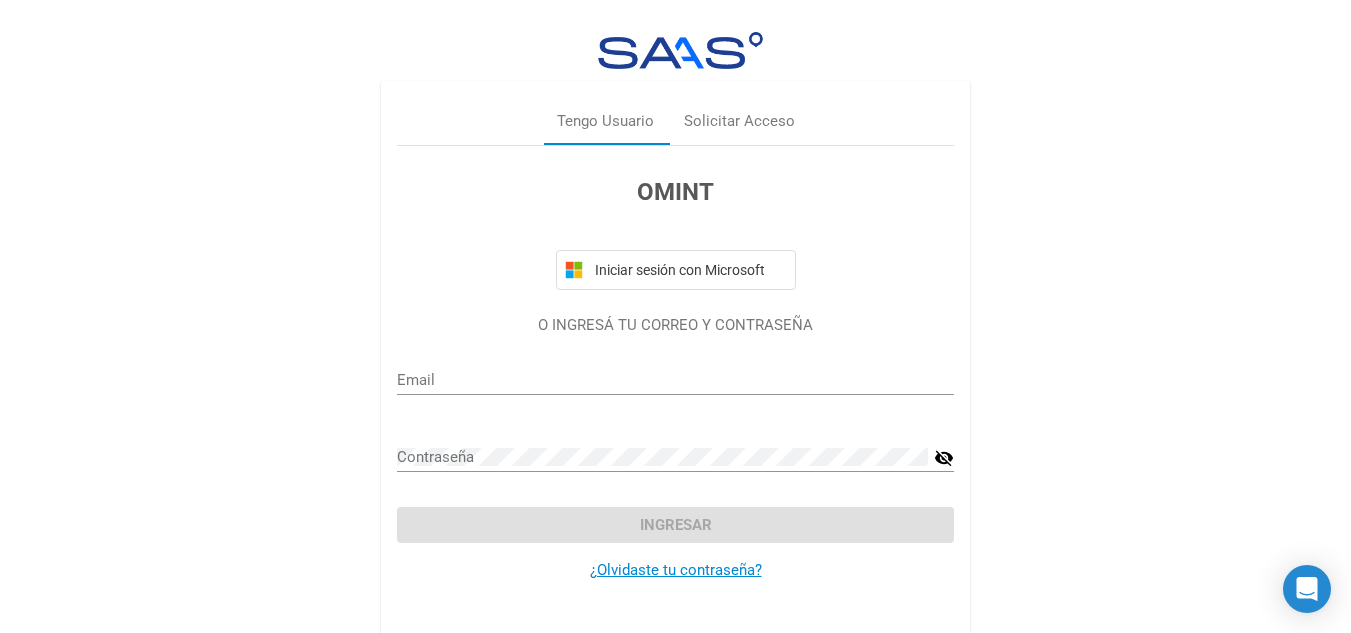 type on "info@example.com" 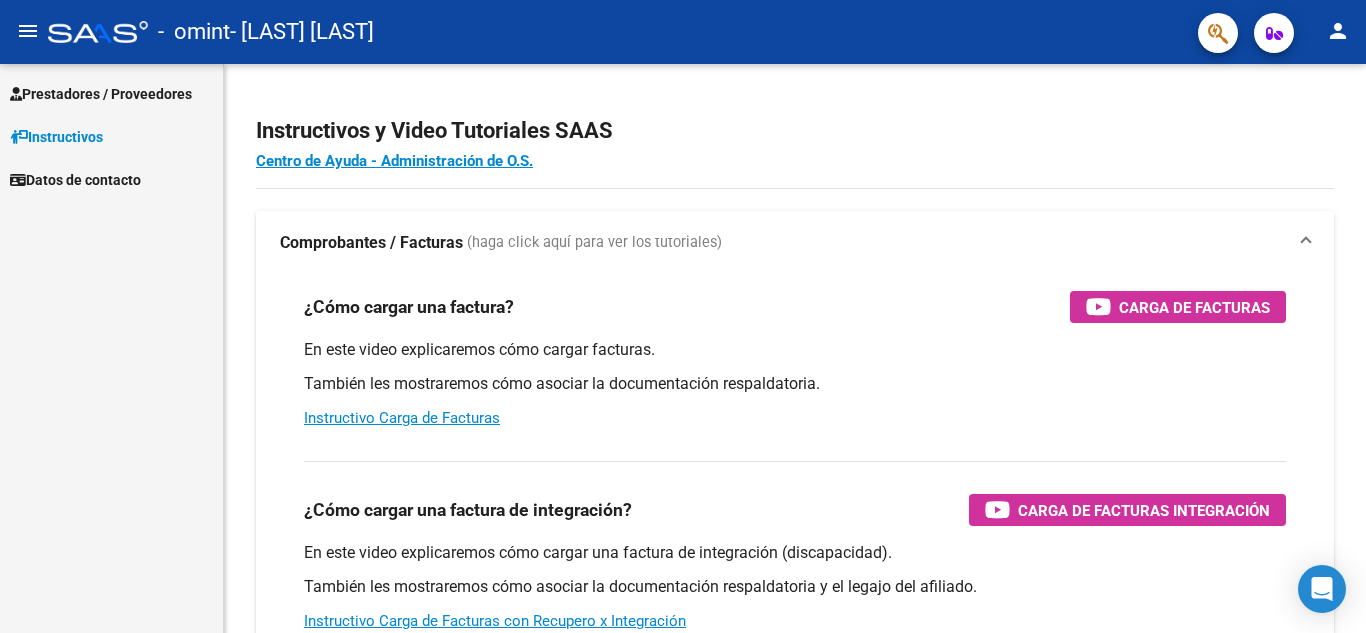 scroll, scrollTop: 0, scrollLeft: 0, axis: both 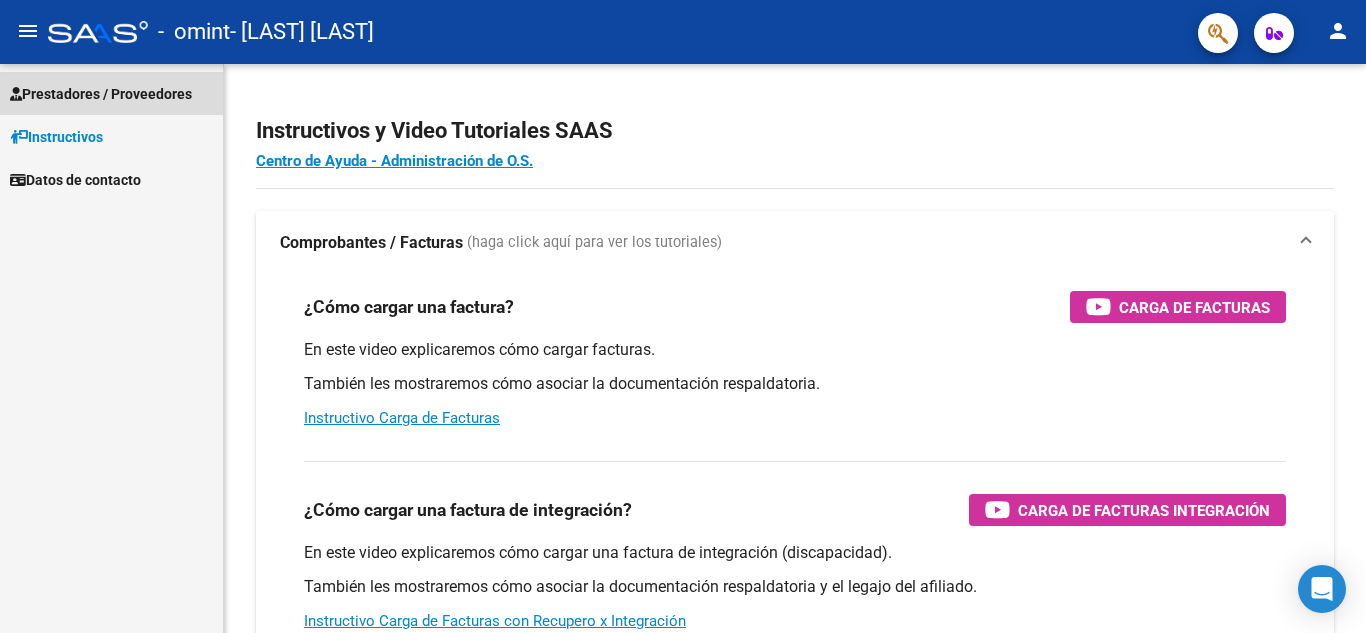 click on "Prestadores / Proveedores" at bounding box center [101, 94] 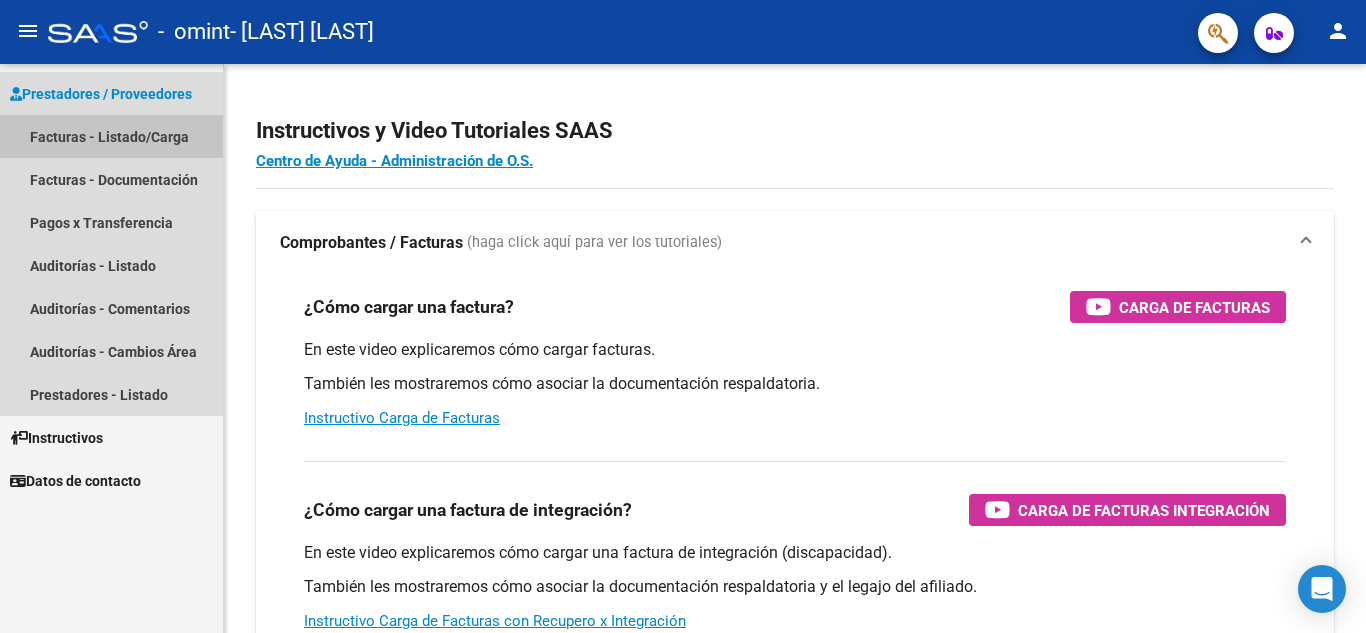 click on "Facturas - Listado/Carga" at bounding box center [111, 136] 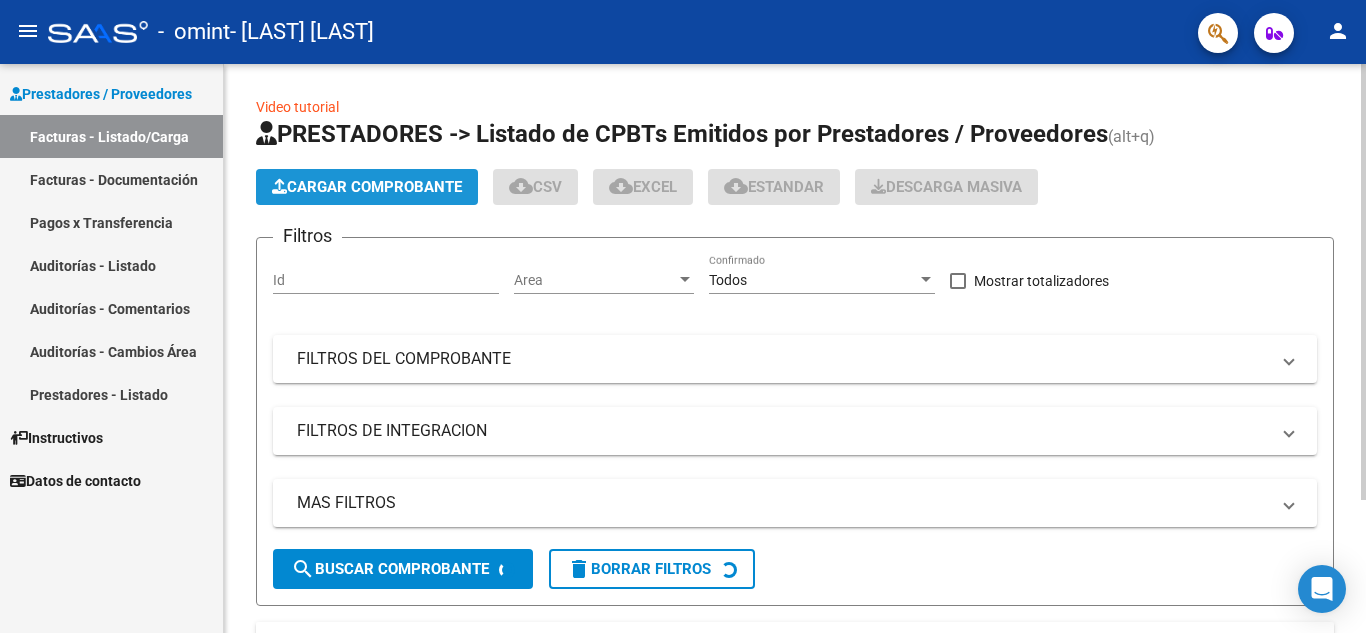 click on "Cargar Comprobante" 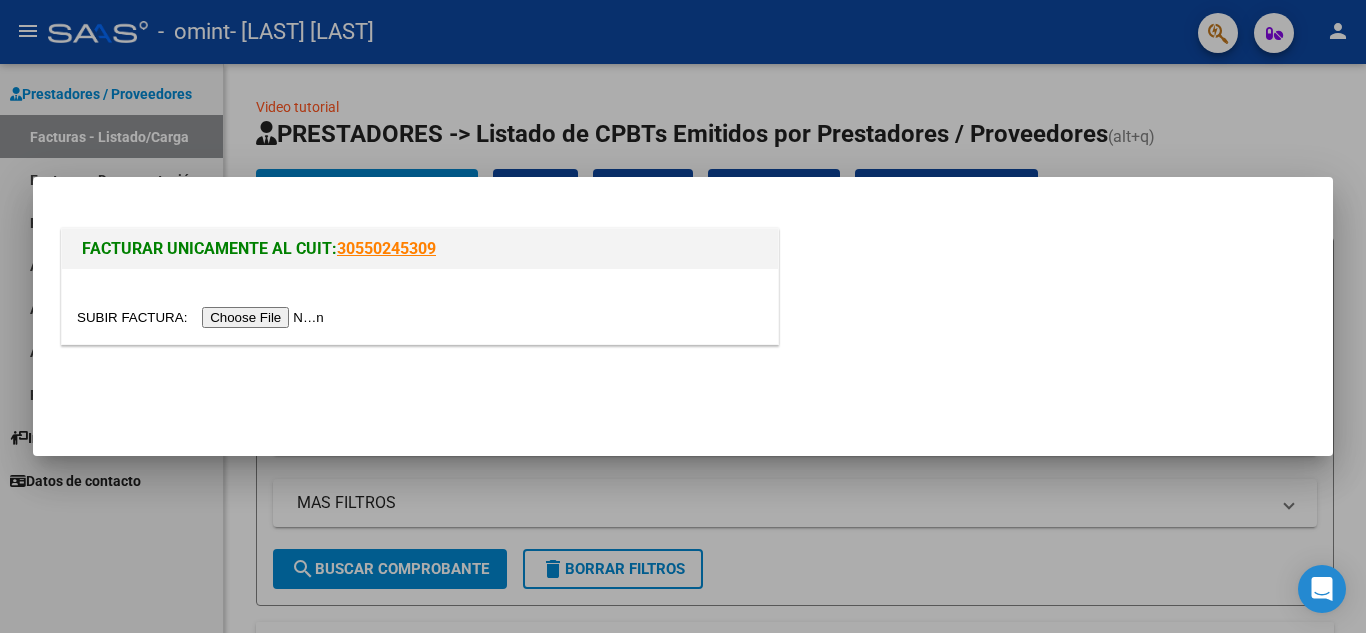 click at bounding box center (203, 317) 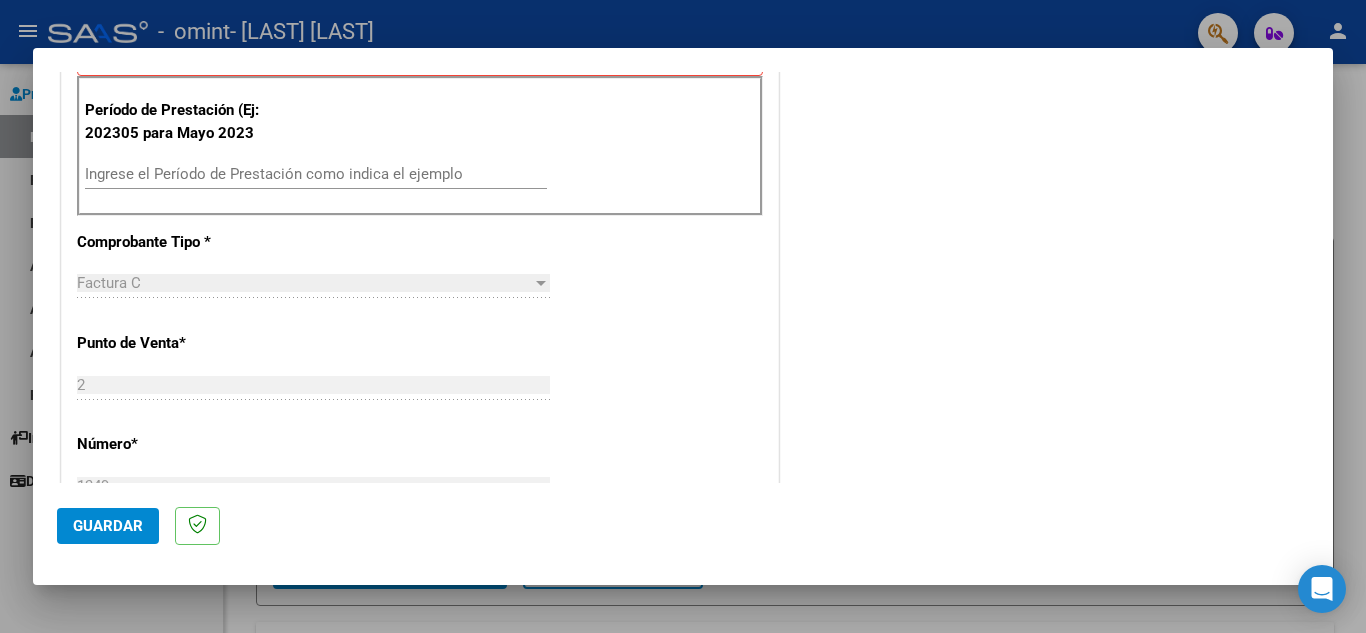 scroll, scrollTop: 600, scrollLeft: 0, axis: vertical 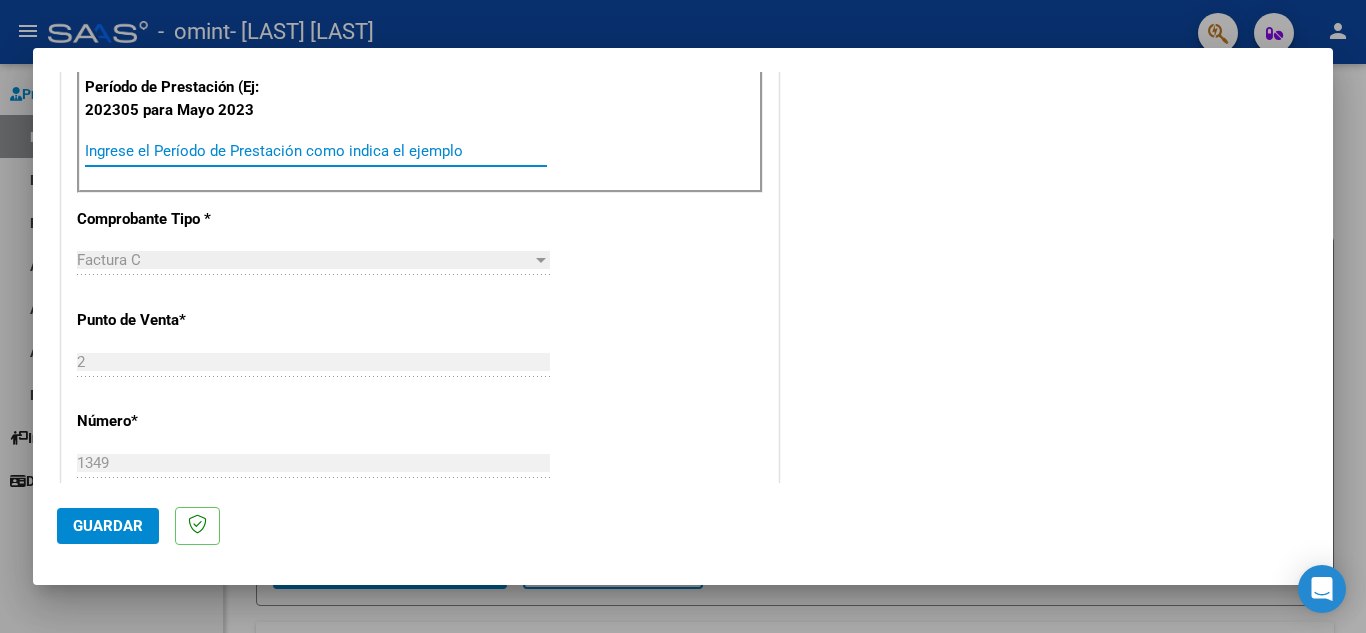 click on "Ingrese el Período de Prestación como indica el ejemplo" at bounding box center [316, 151] 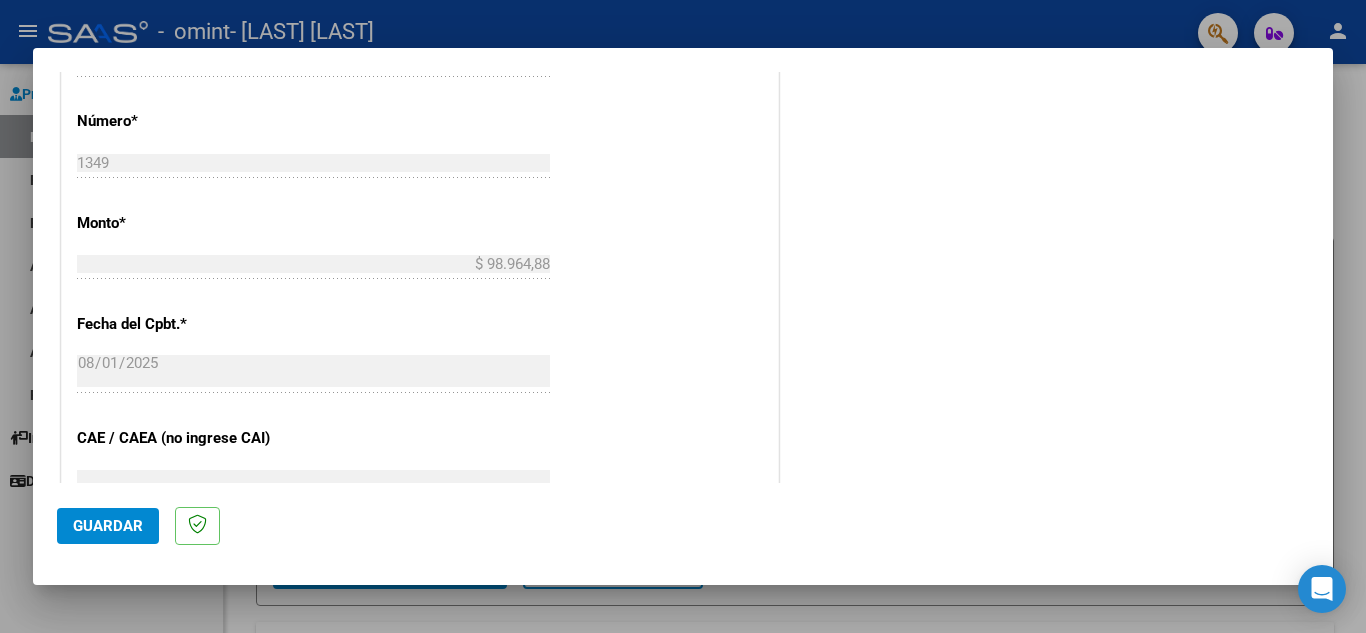 scroll, scrollTop: 1100, scrollLeft: 0, axis: vertical 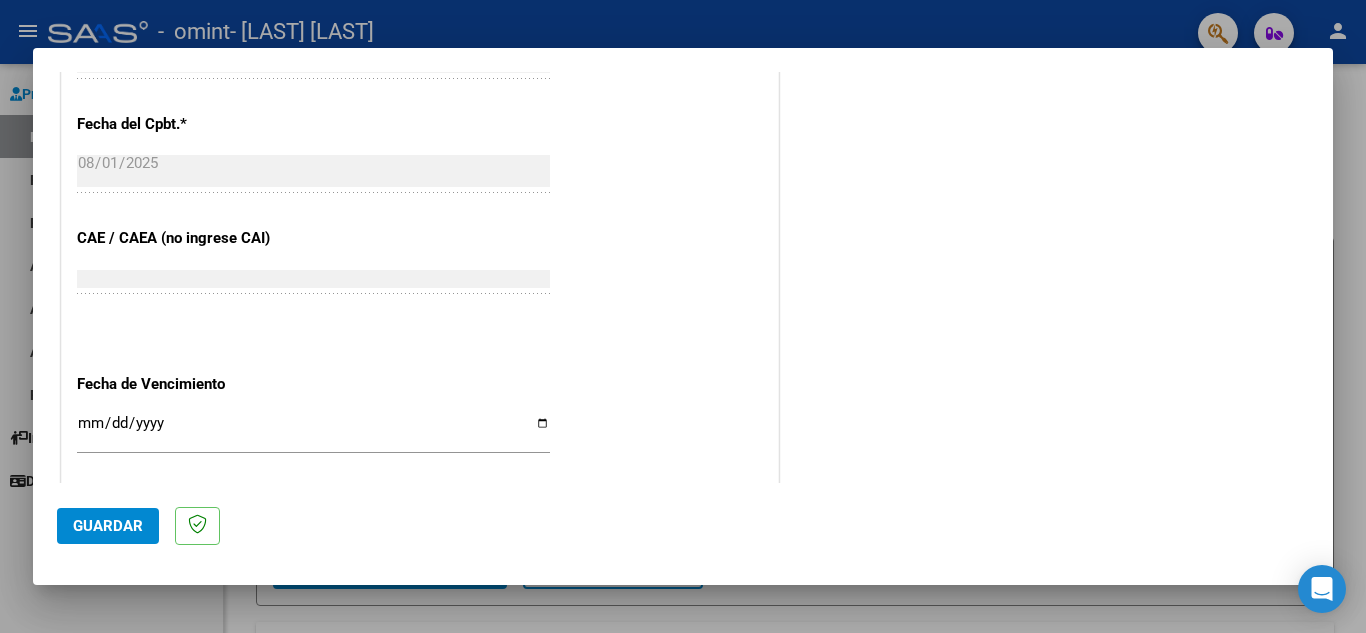 type on "202507" 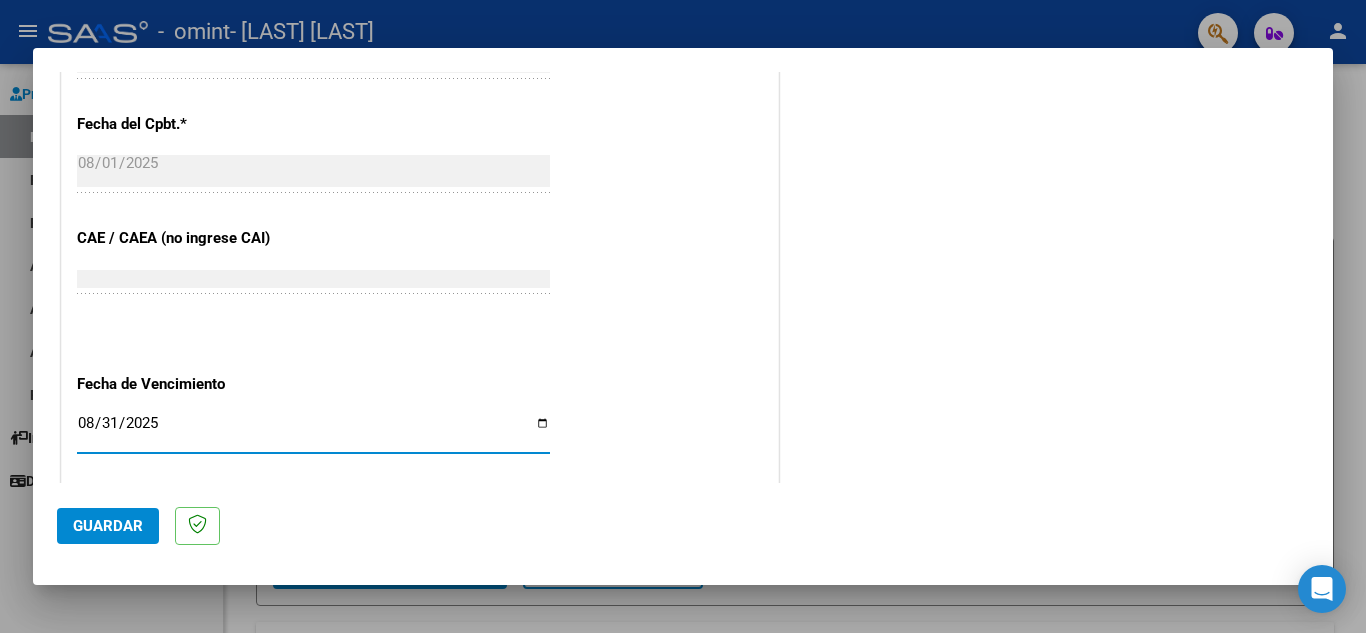 type on "2025-08-31" 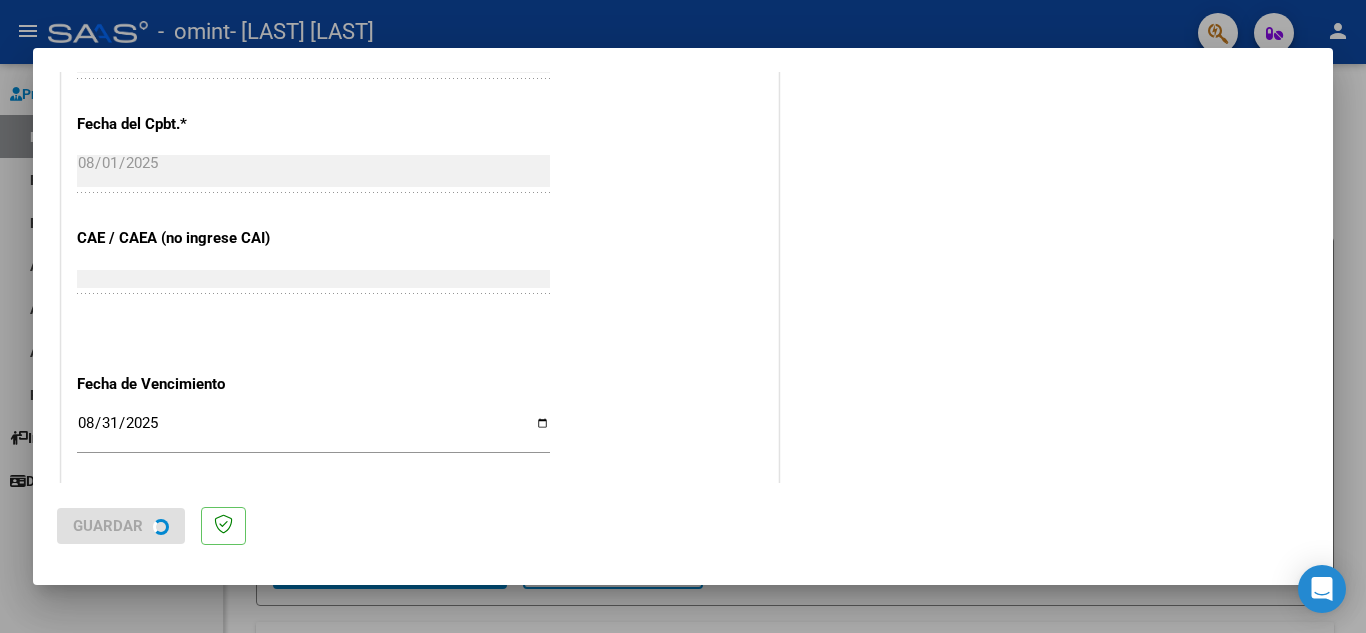 scroll, scrollTop: 0, scrollLeft: 0, axis: both 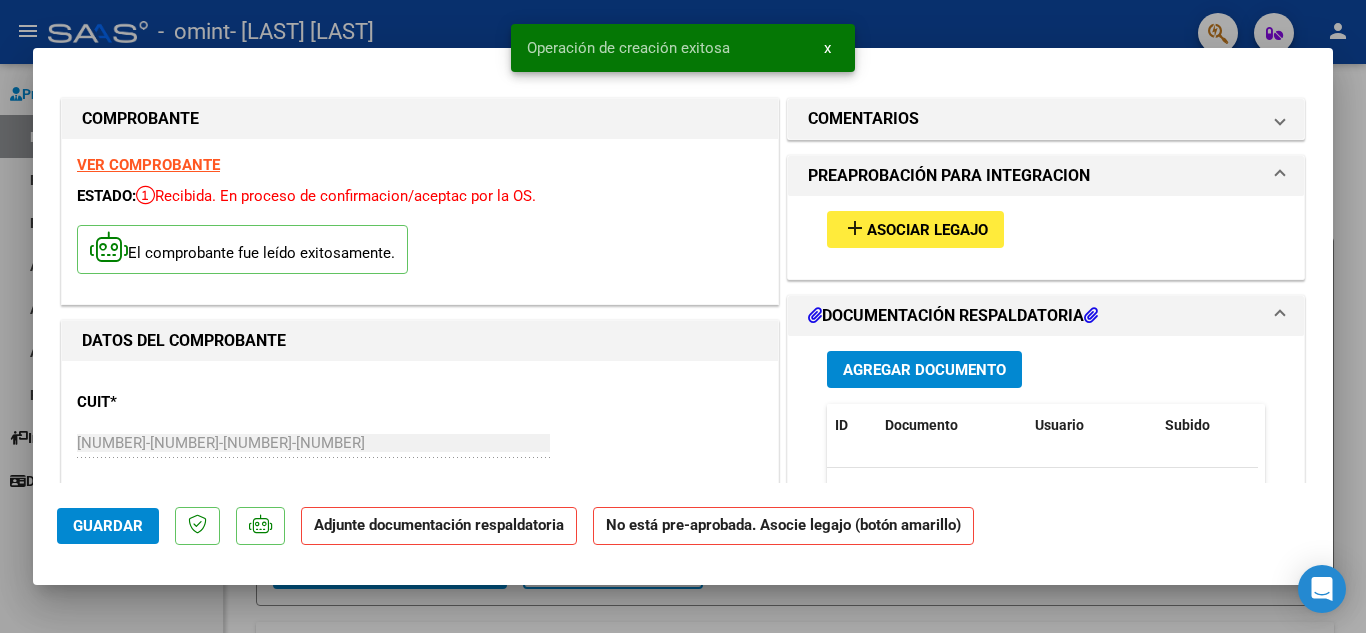 click on "add Asociar Legajo" at bounding box center [915, 229] 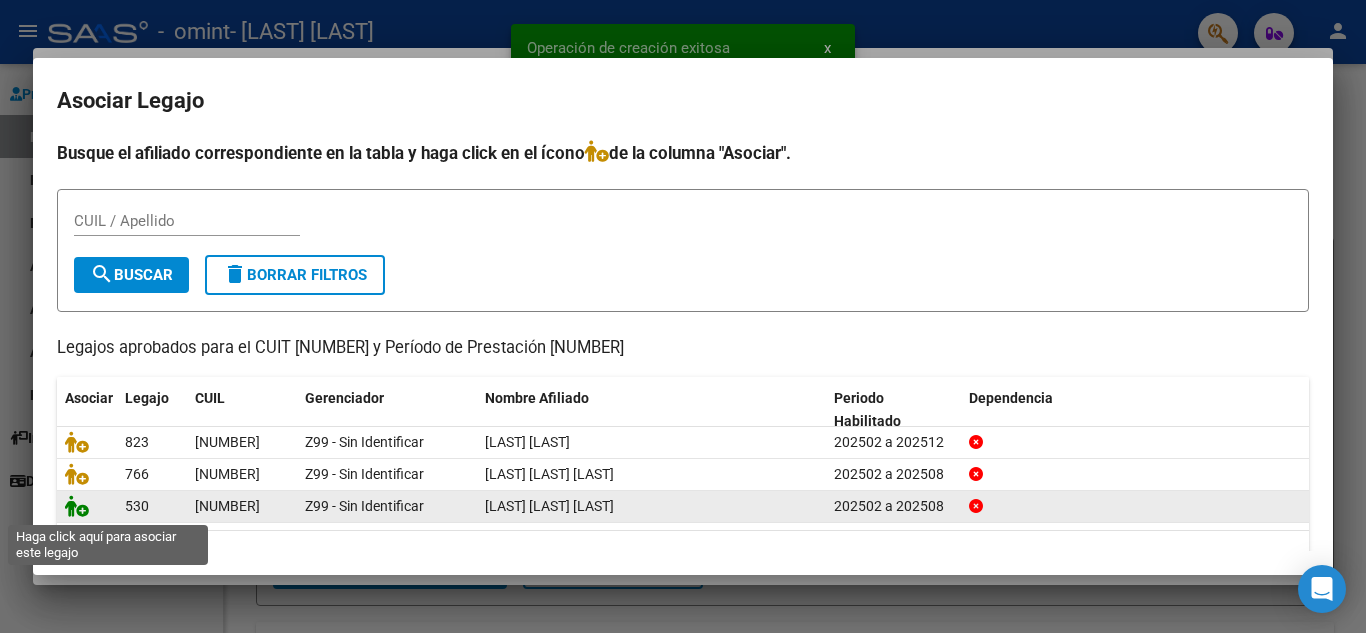 click 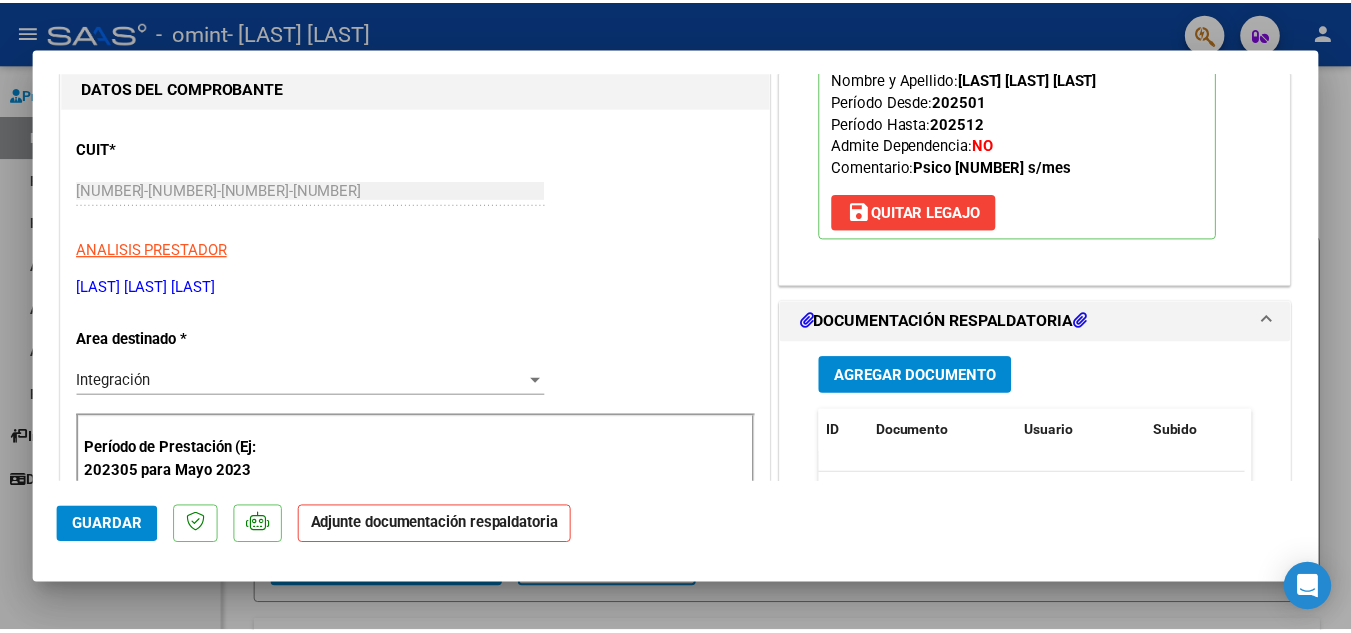 scroll, scrollTop: 300, scrollLeft: 0, axis: vertical 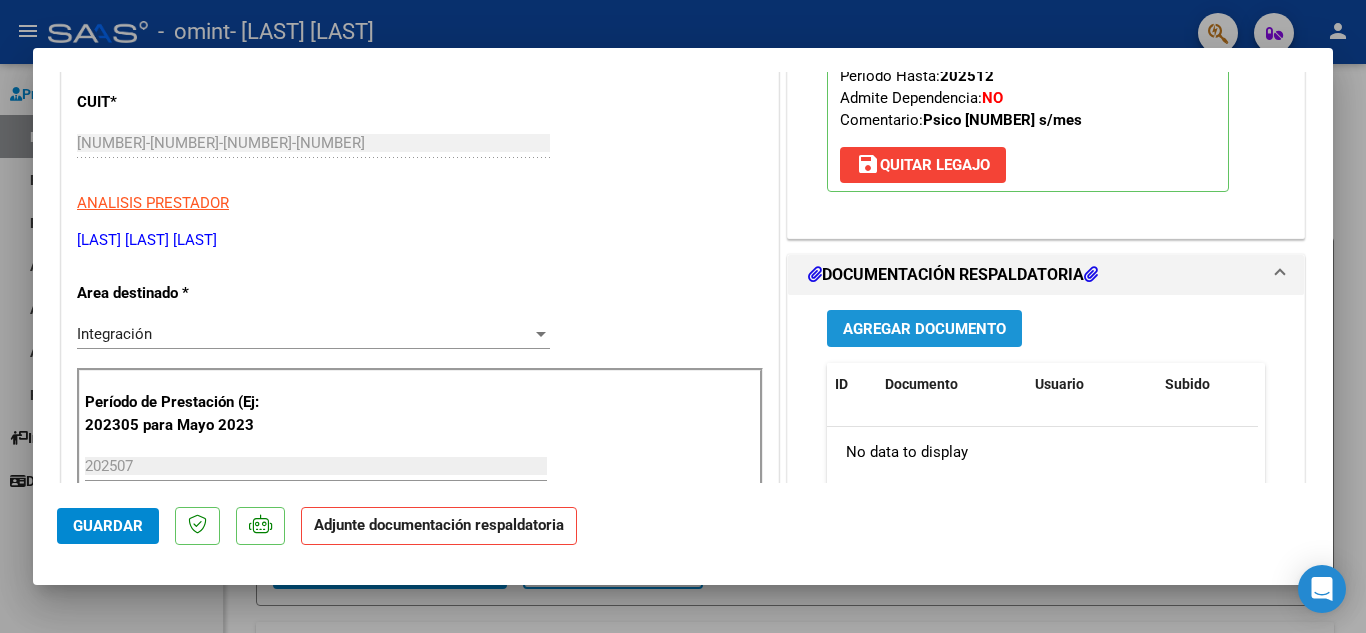 click on "Agregar Documento" at bounding box center (924, 328) 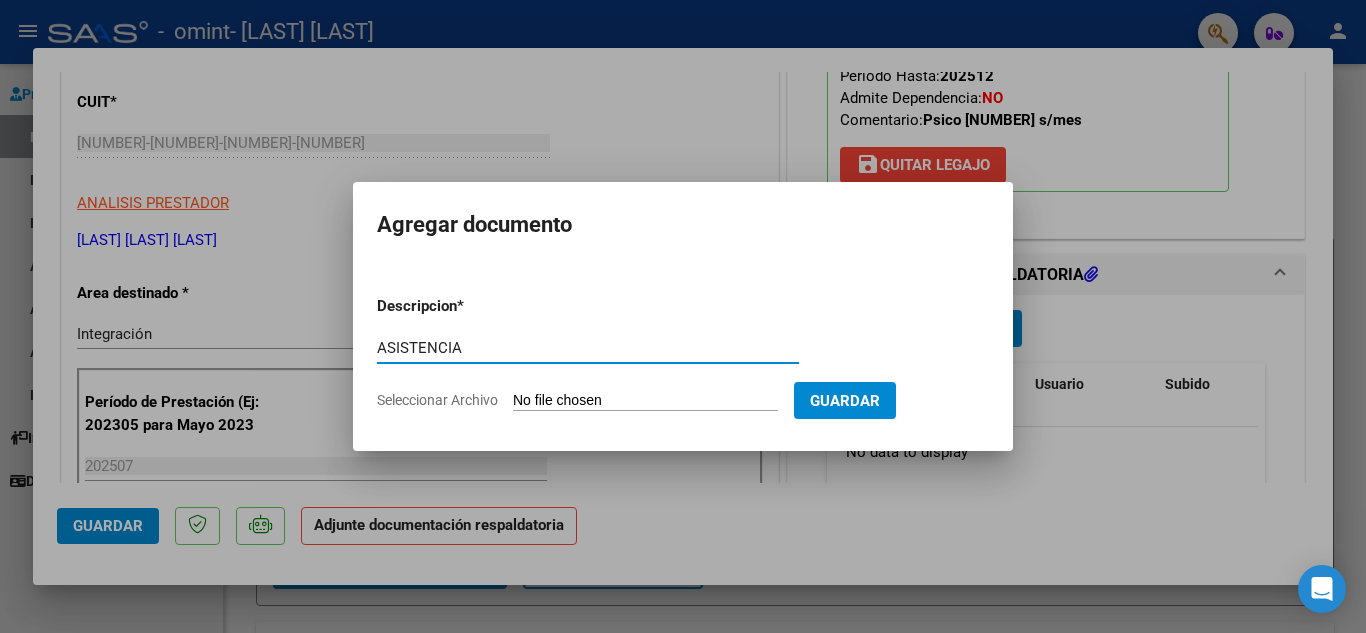 type on "ASISTENCIA" 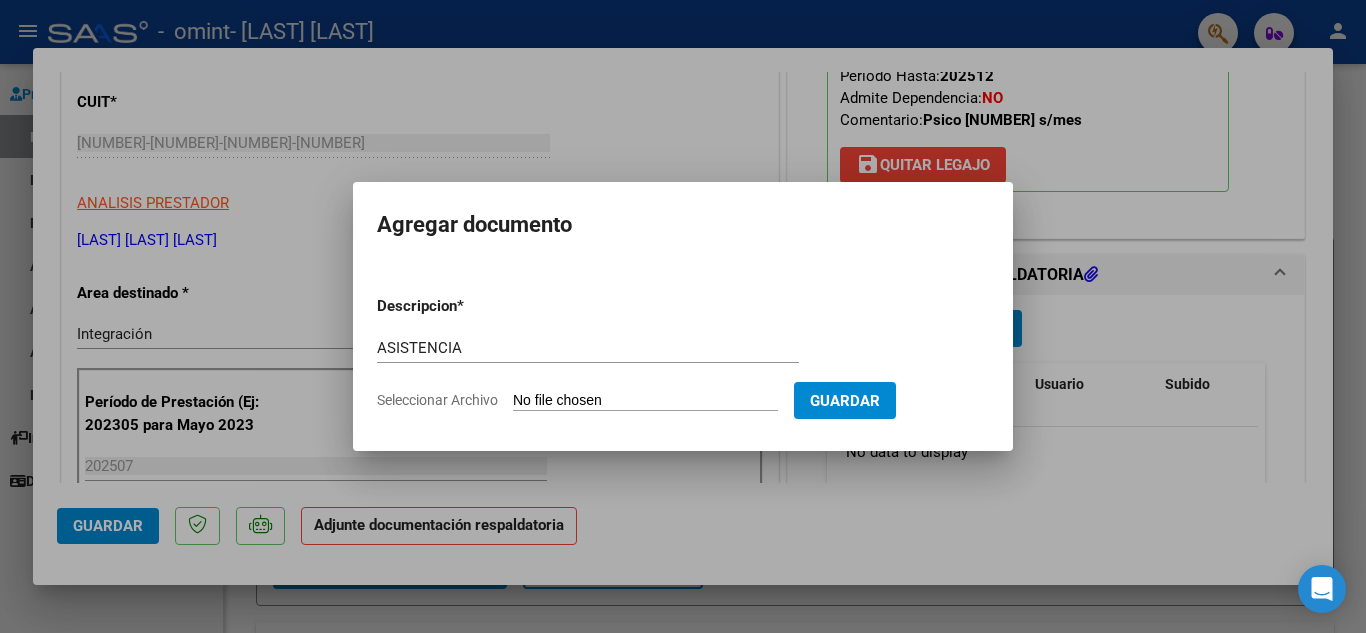 click on "Seleccionar Archivo" at bounding box center (645, 401) 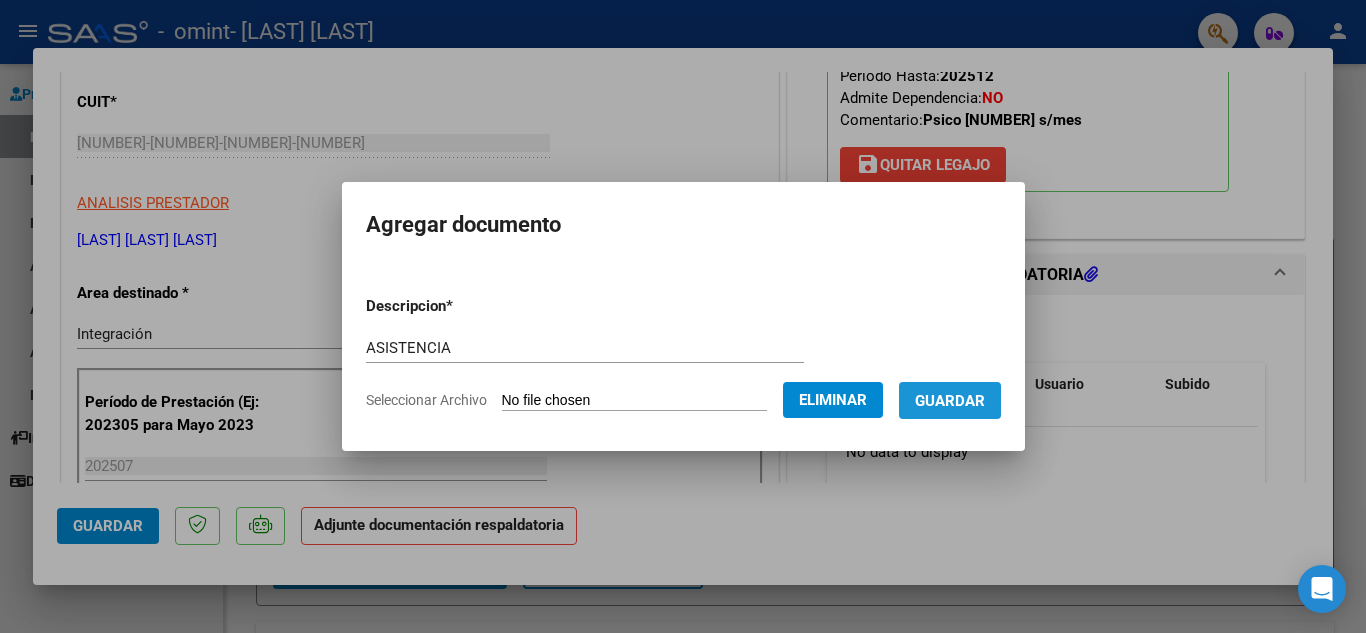 click on "Guardar" at bounding box center (950, 401) 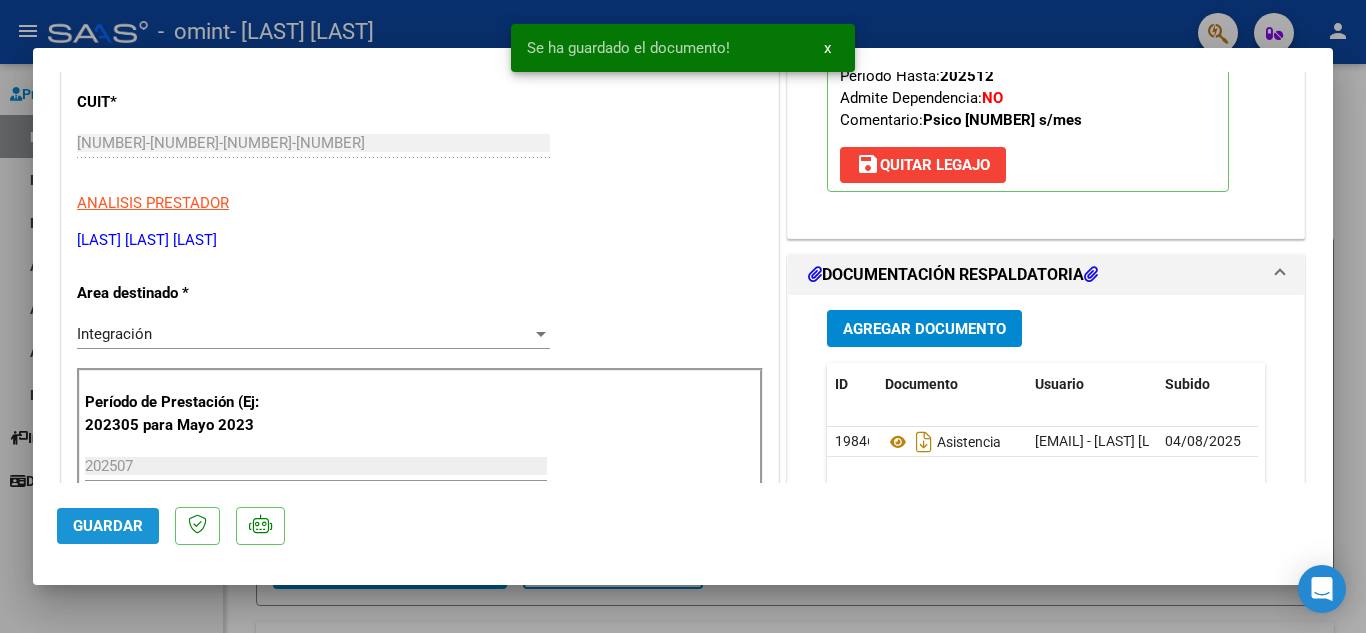 click on "Guardar" 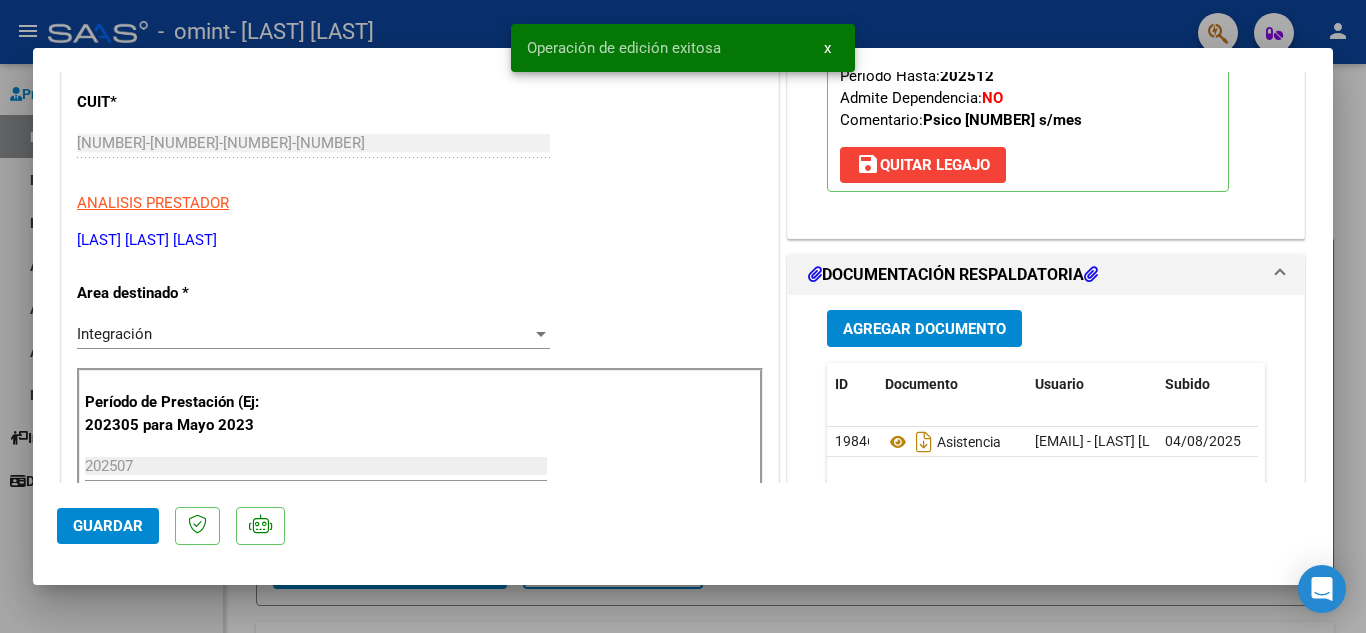 click on "x" at bounding box center [827, 48] 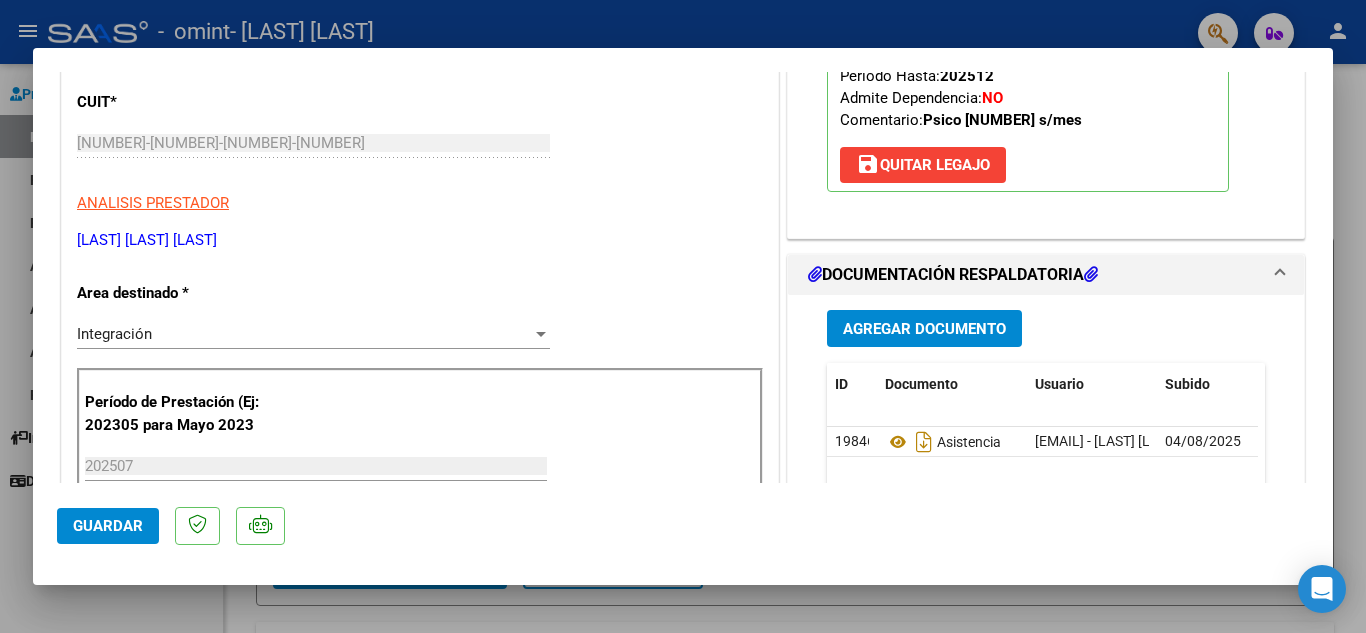 click at bounding box center (683, 316) 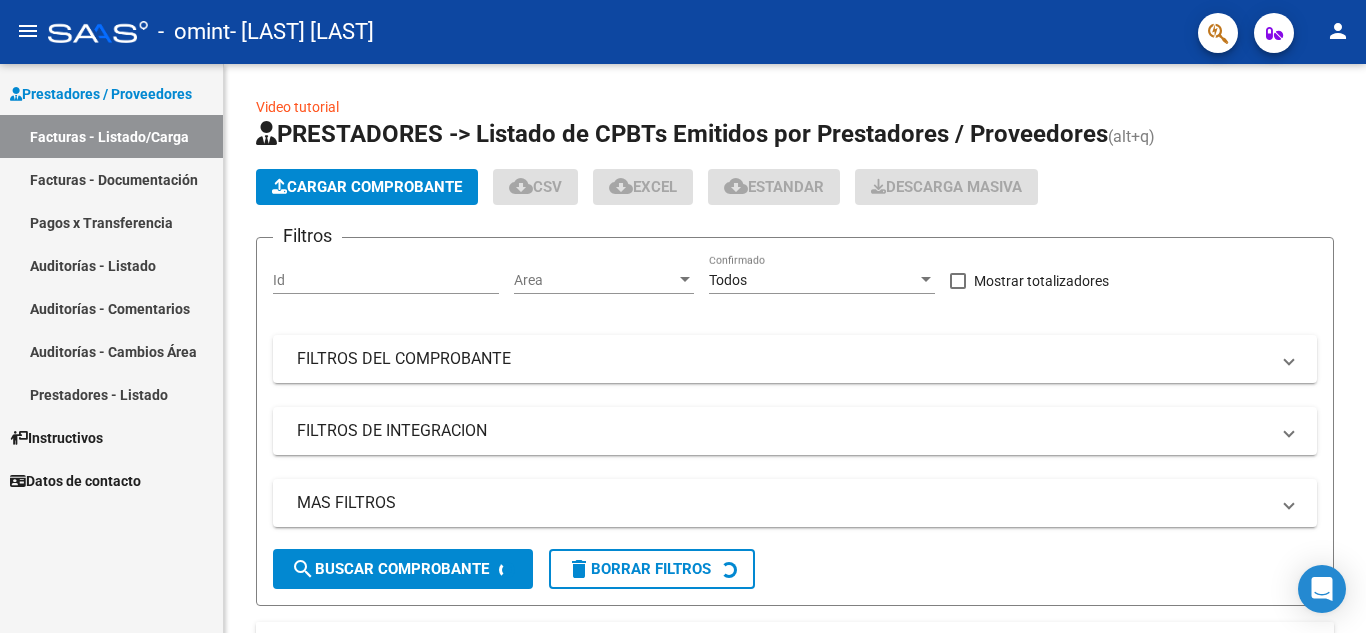 click on "person" 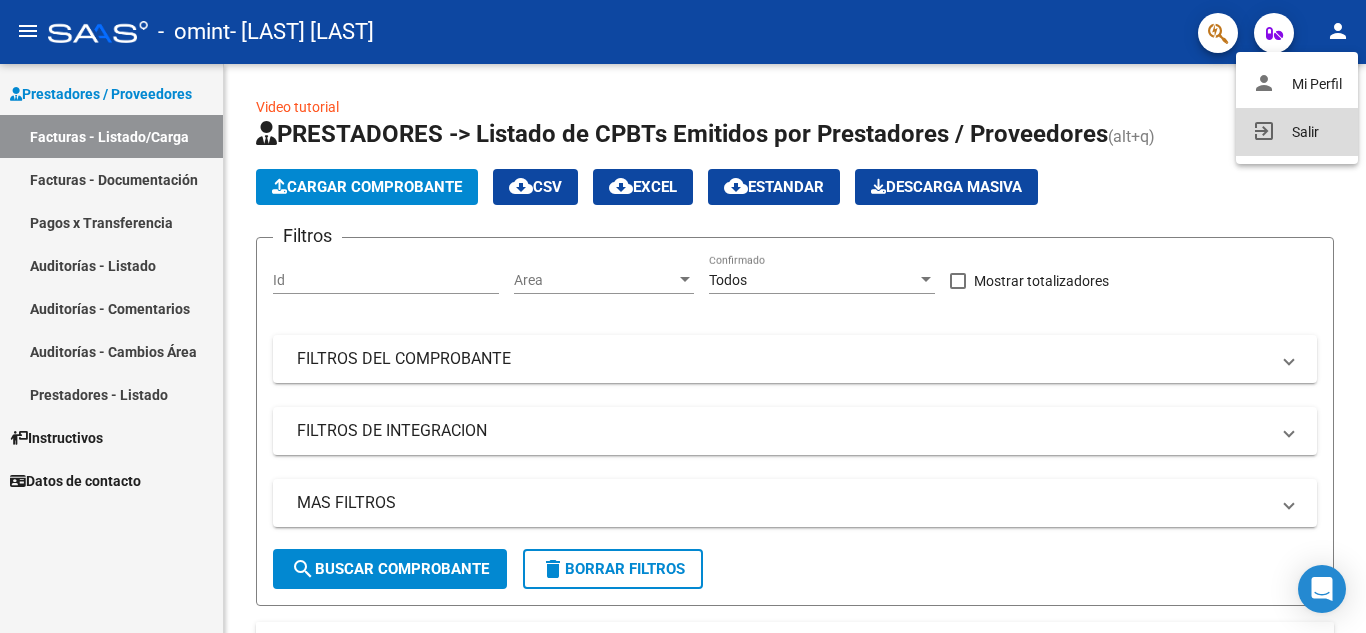 click on "exit_to_app  Salir" at bounding box center [1297, 132] 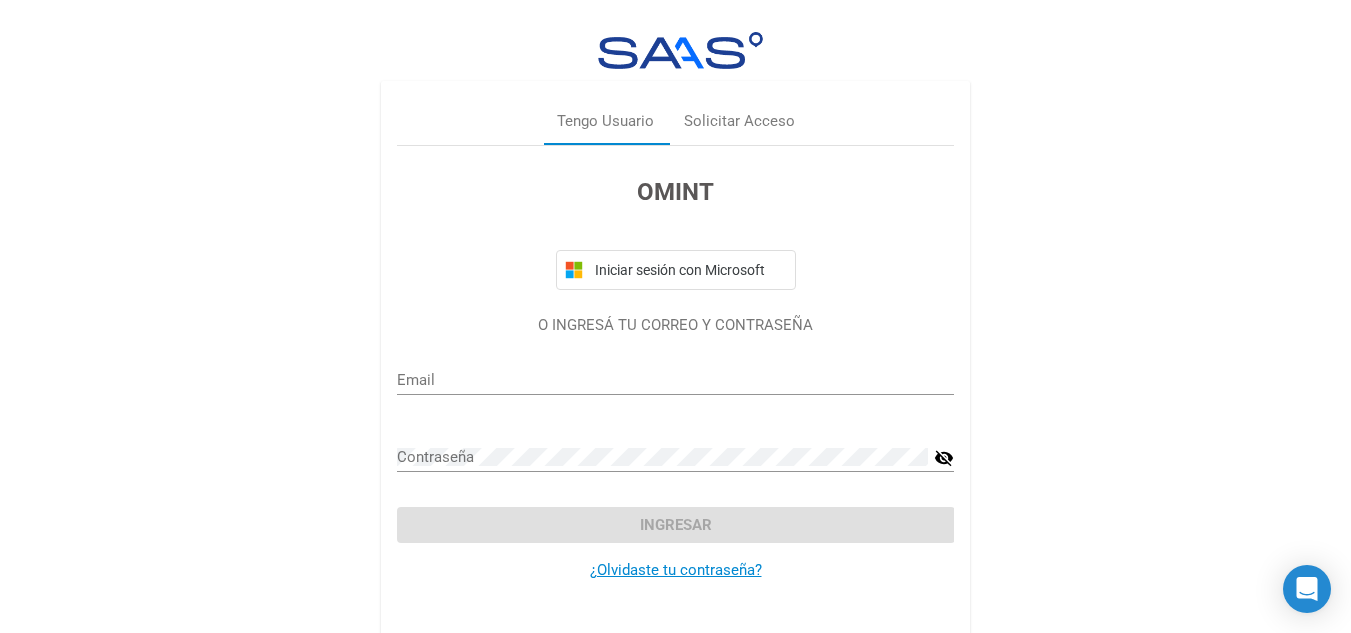 type on "licenciadasmartinez@gmail.com" 